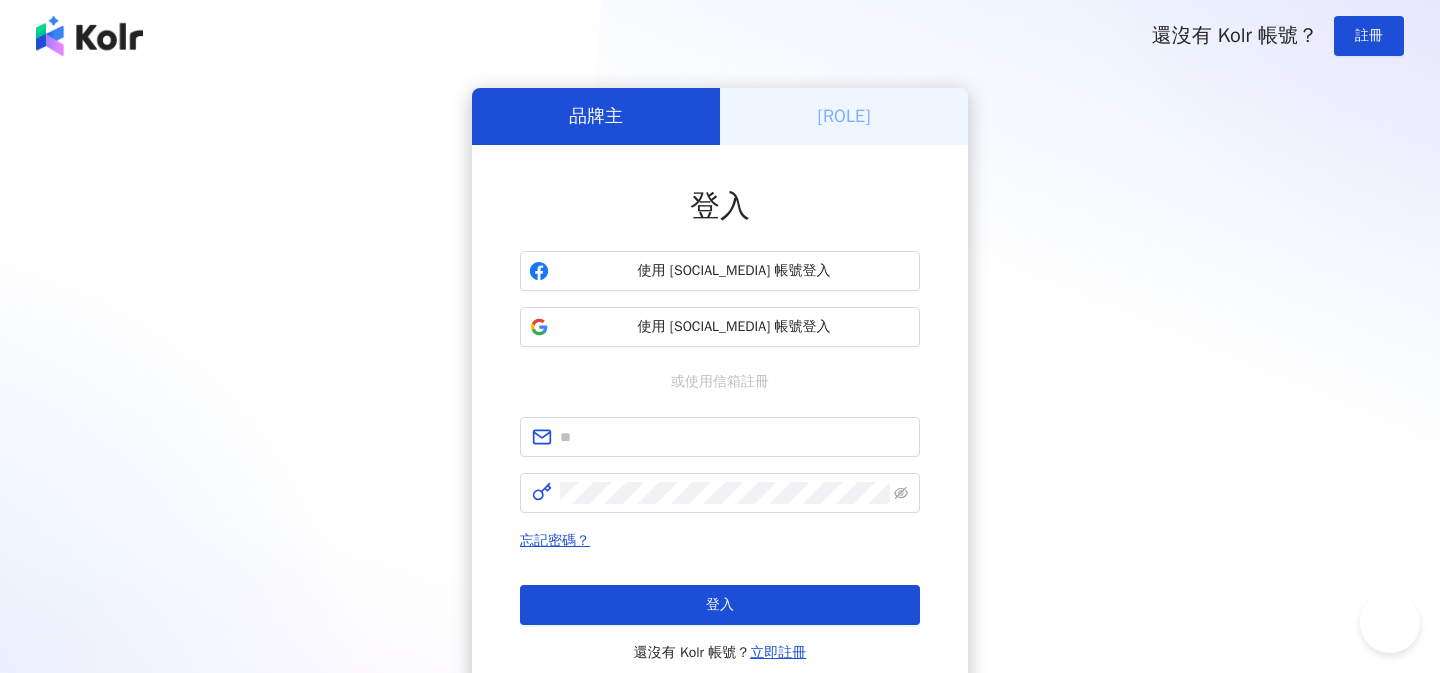 scroll, scrollTop: 0, scrollLeft: 0, axis: both 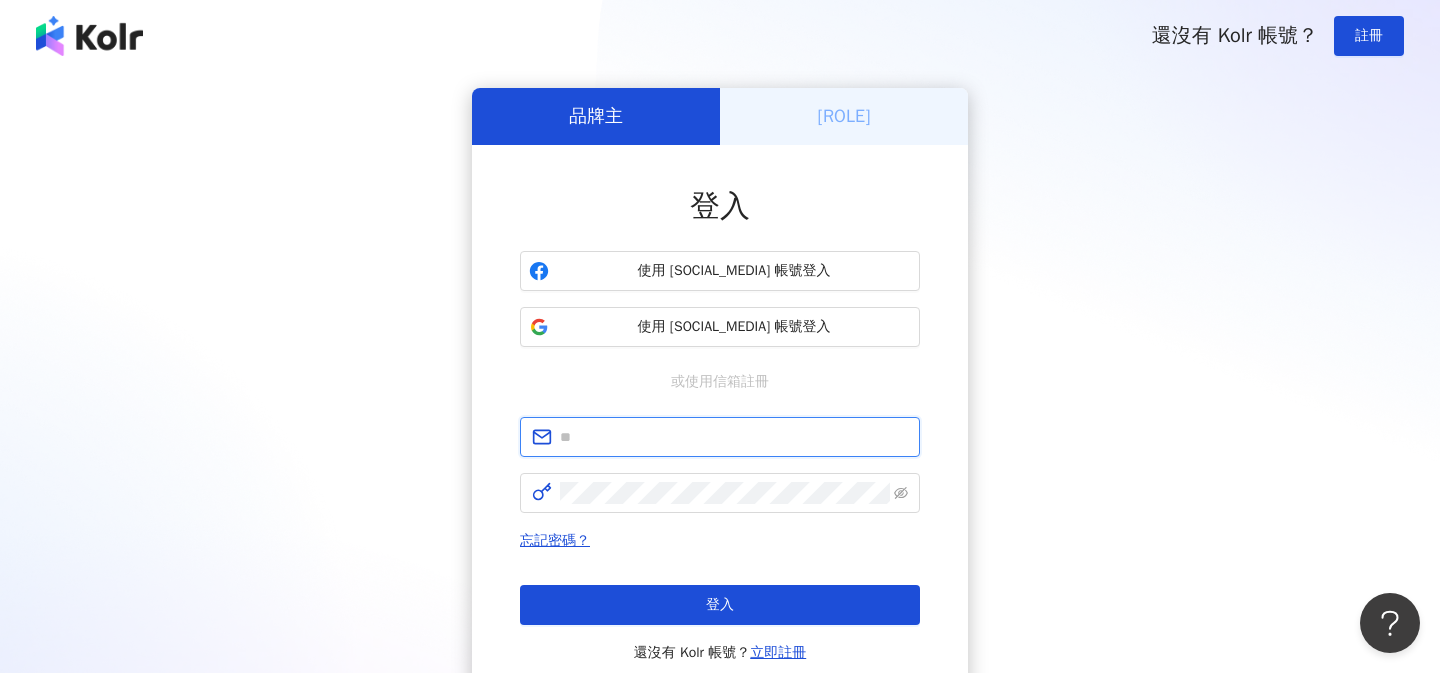 type on "**********" 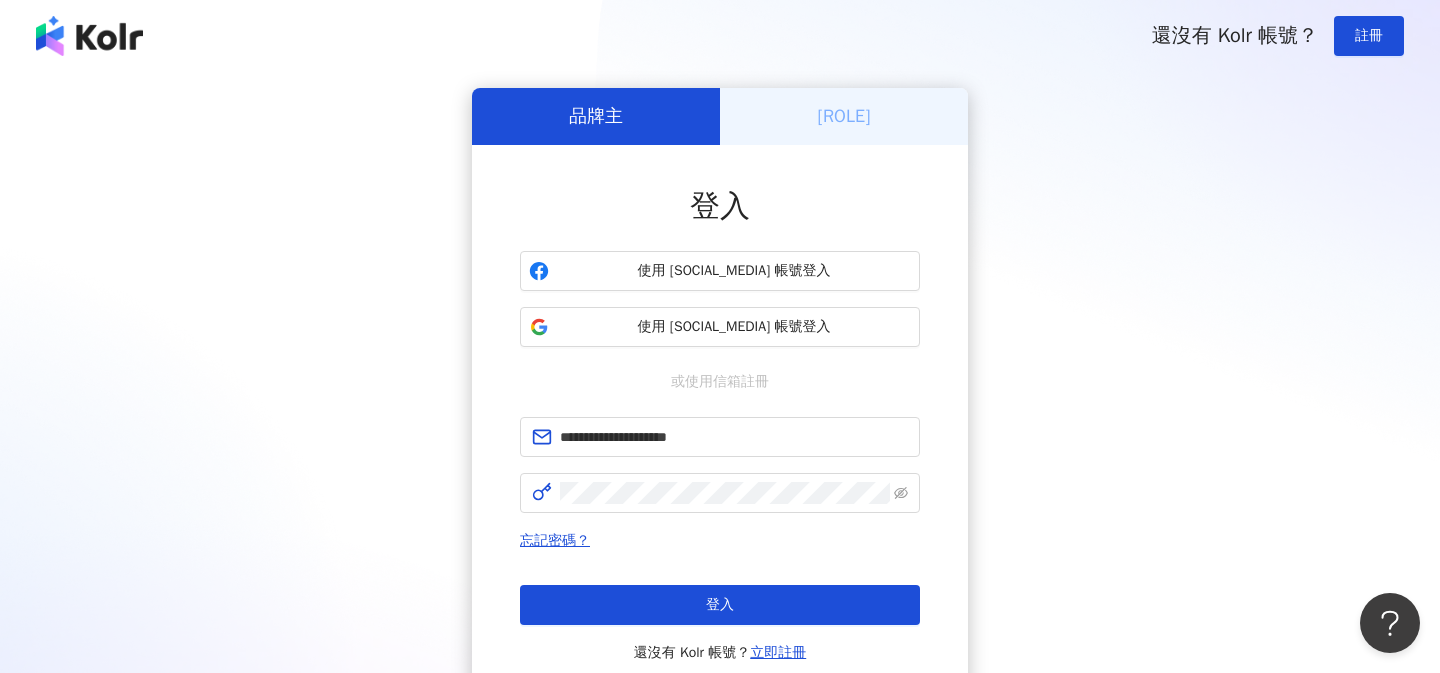 click on "[ROLE]" at bounding box center (844, 116) 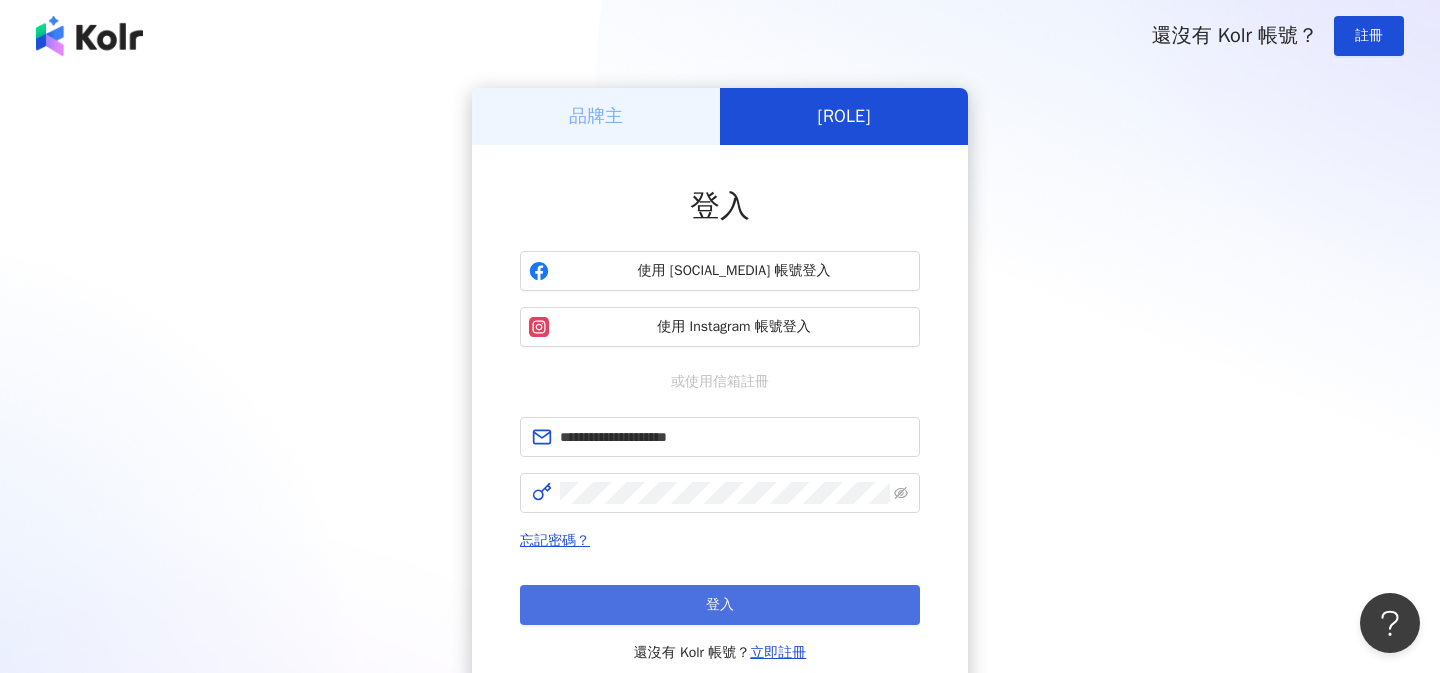 click on "登入" at bounding box center (720, 605) 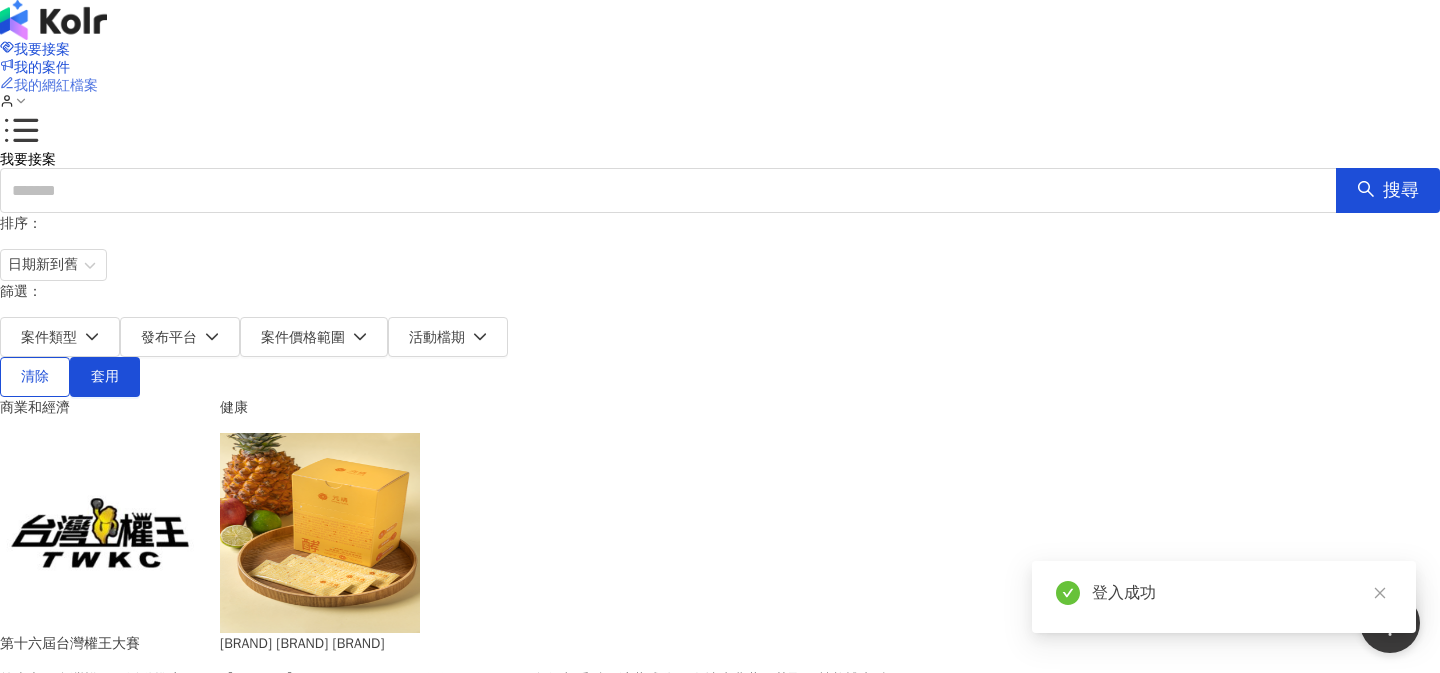 click on "我的網紅檔案" at bounding box center (56, 85) 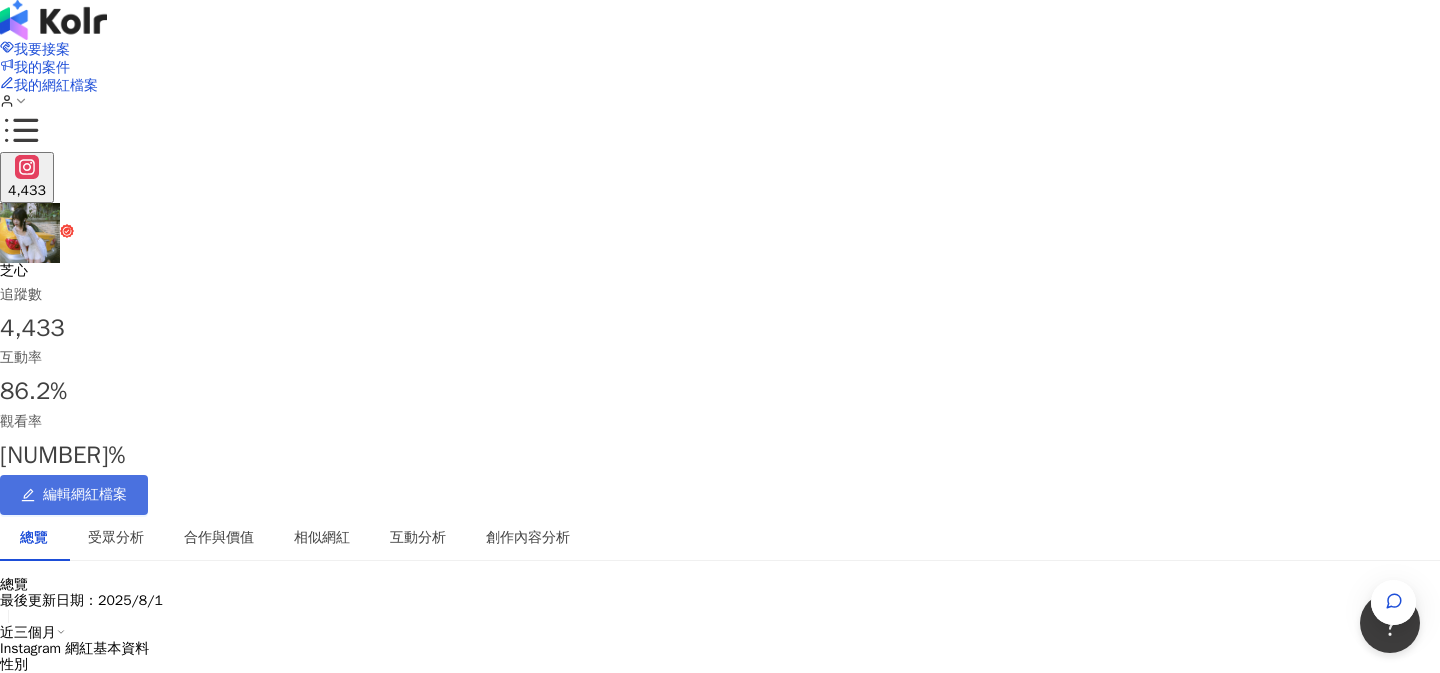 click 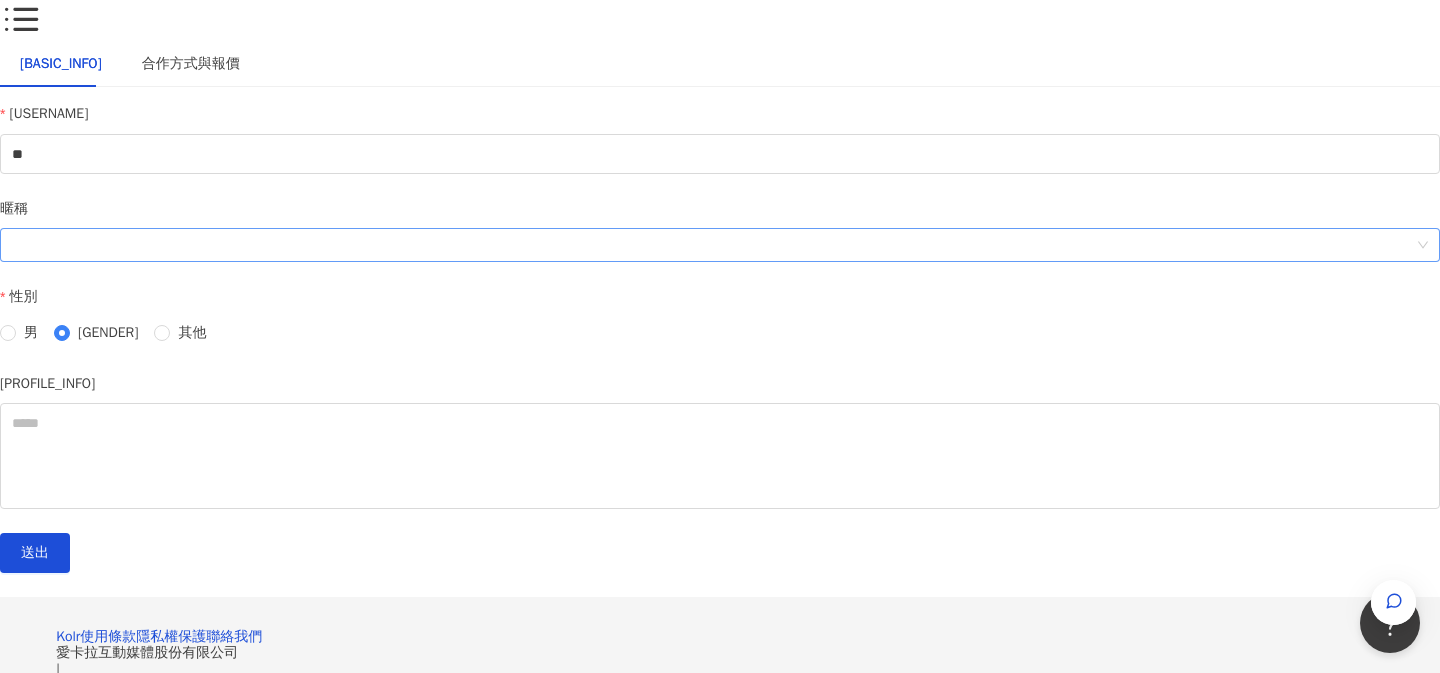scroll, scrollTop: 113, scrollLeft: 0, axis: vertical 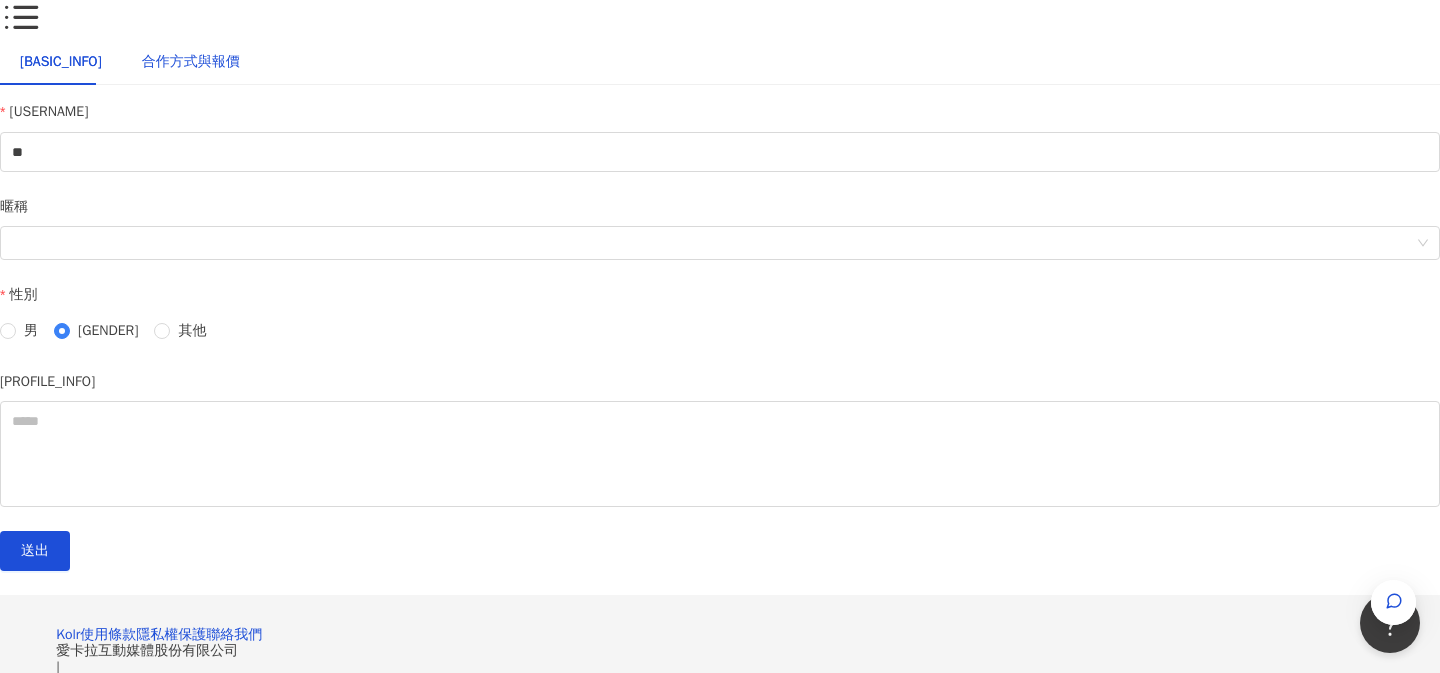 click on "合作方式與報價" at bounding box center [191, 62] 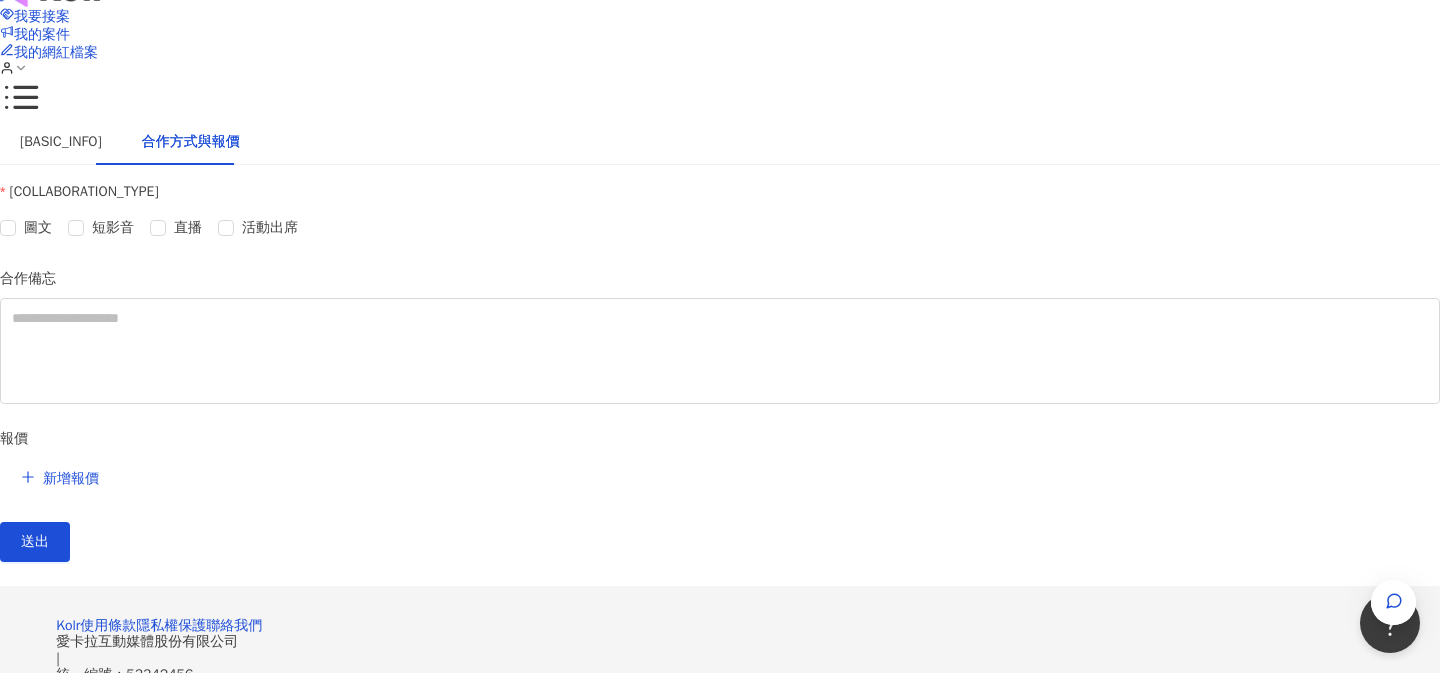 scroll, scrollTop: 0, scrollLeft: 0, axis: both 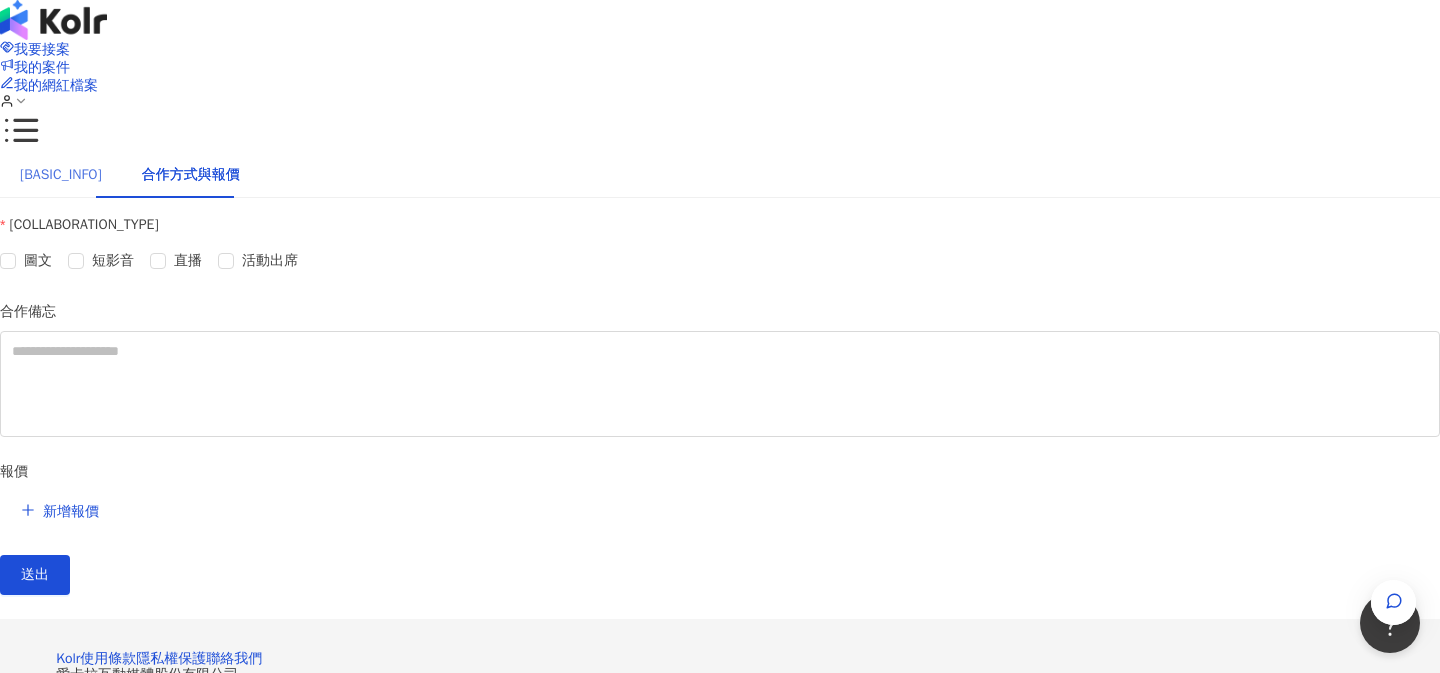 click on "[BASIC_INFO]" at bounding box center [61, 175] 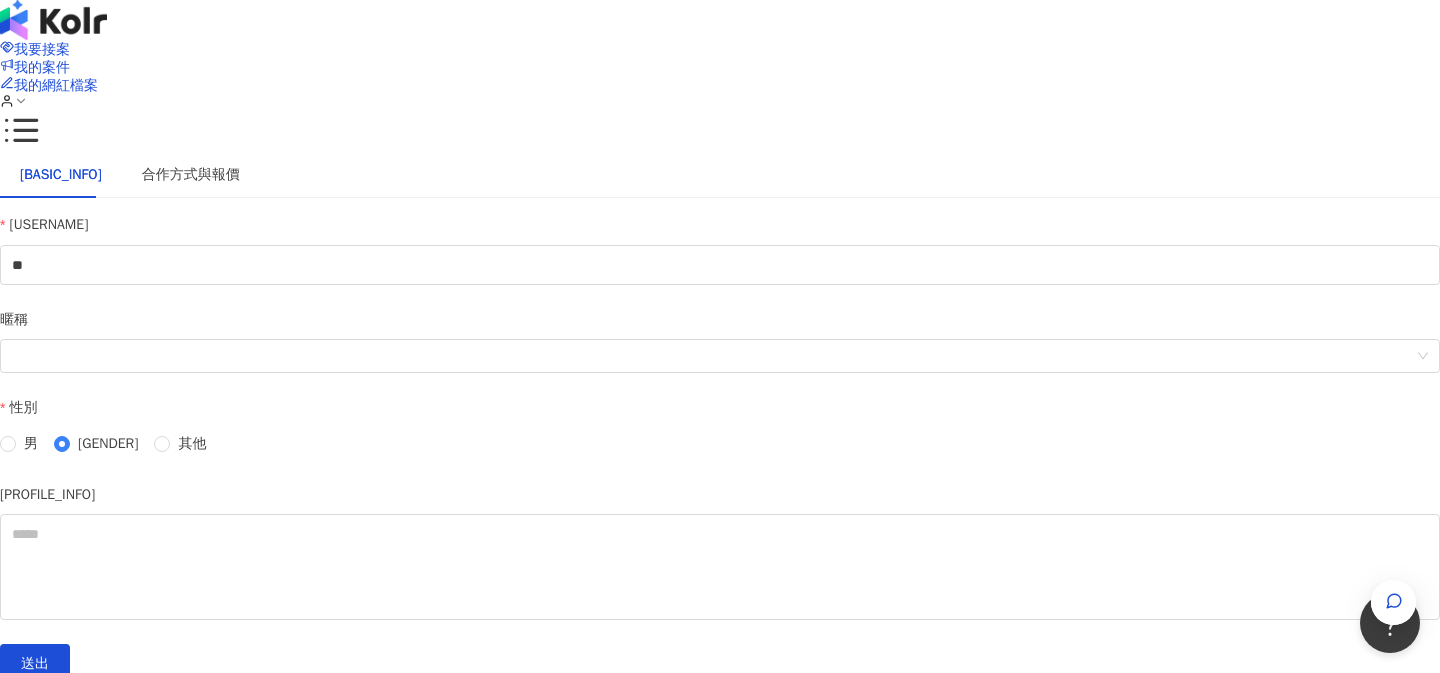 click 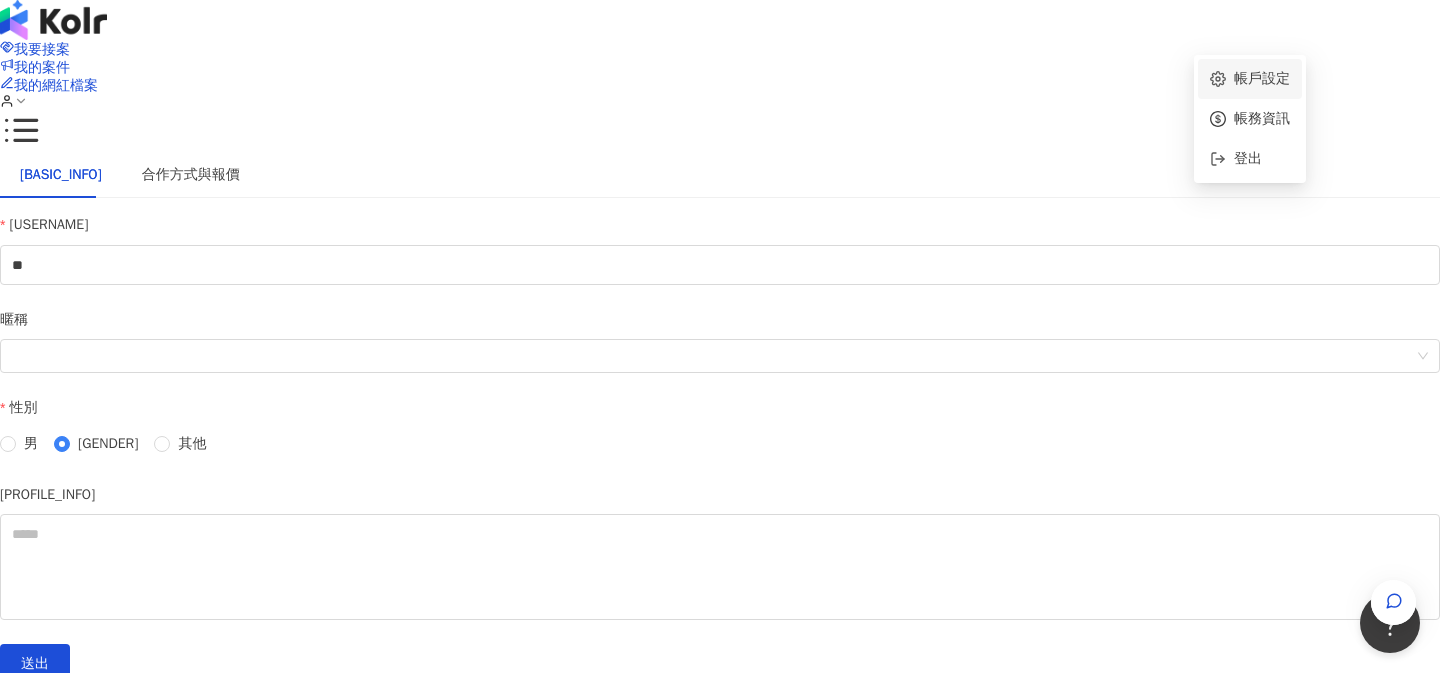 click on "帳戶設定" at bounding box center (1262, 78) 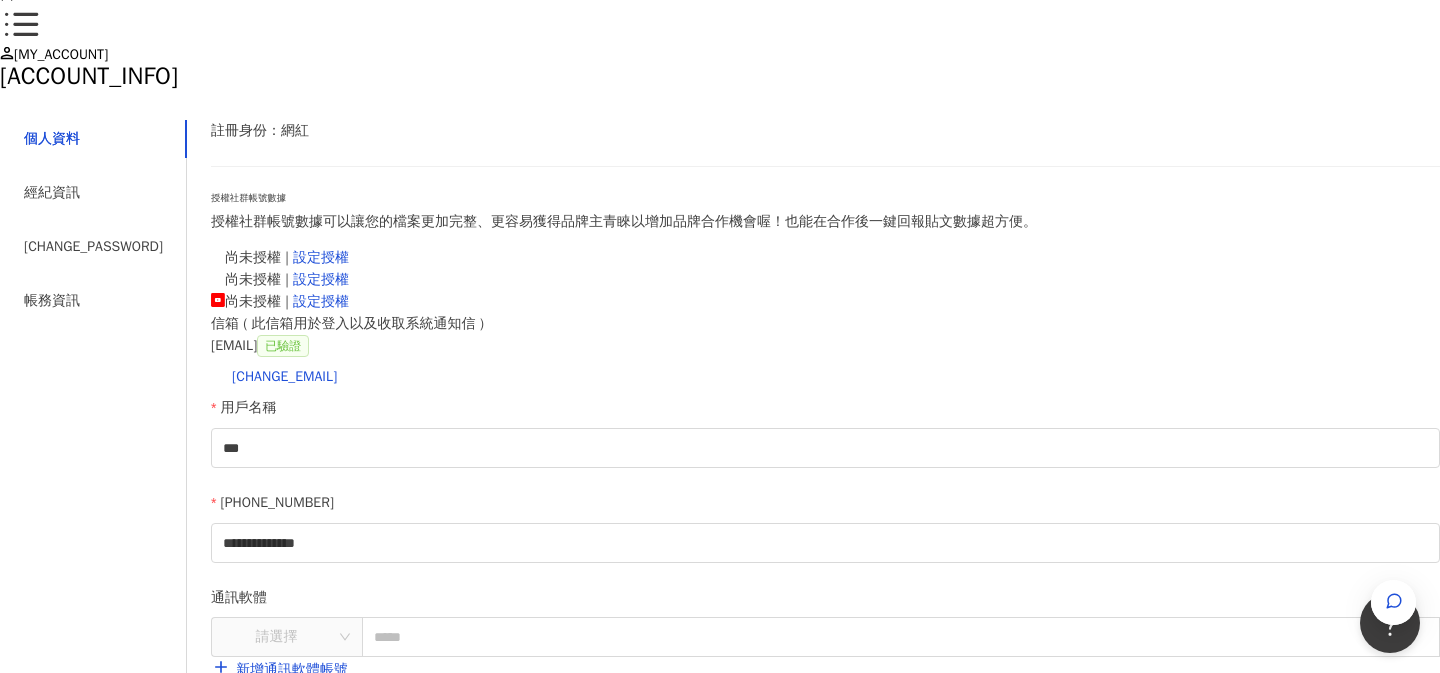 scroll, scrollTop: 110, scrollLeft: 0, axis: vertical 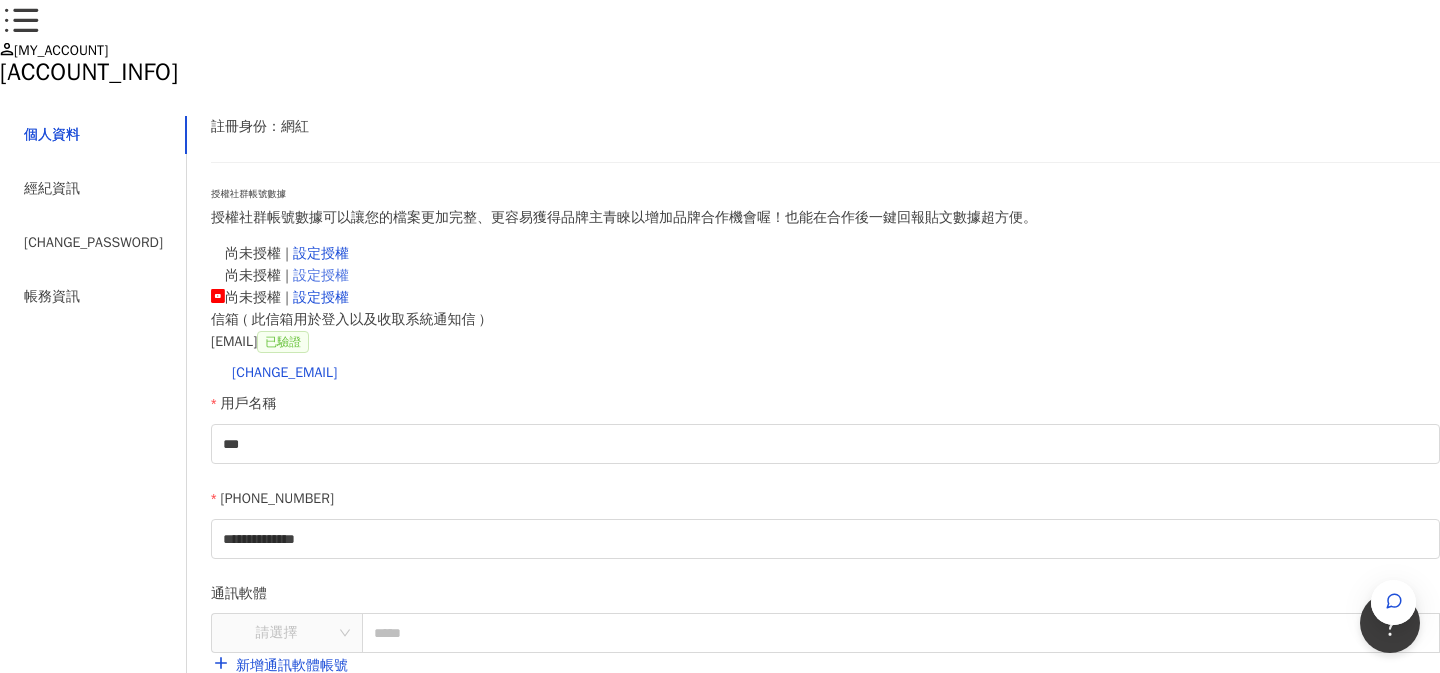 click on "設定授權" at bounding box center [321, 275] 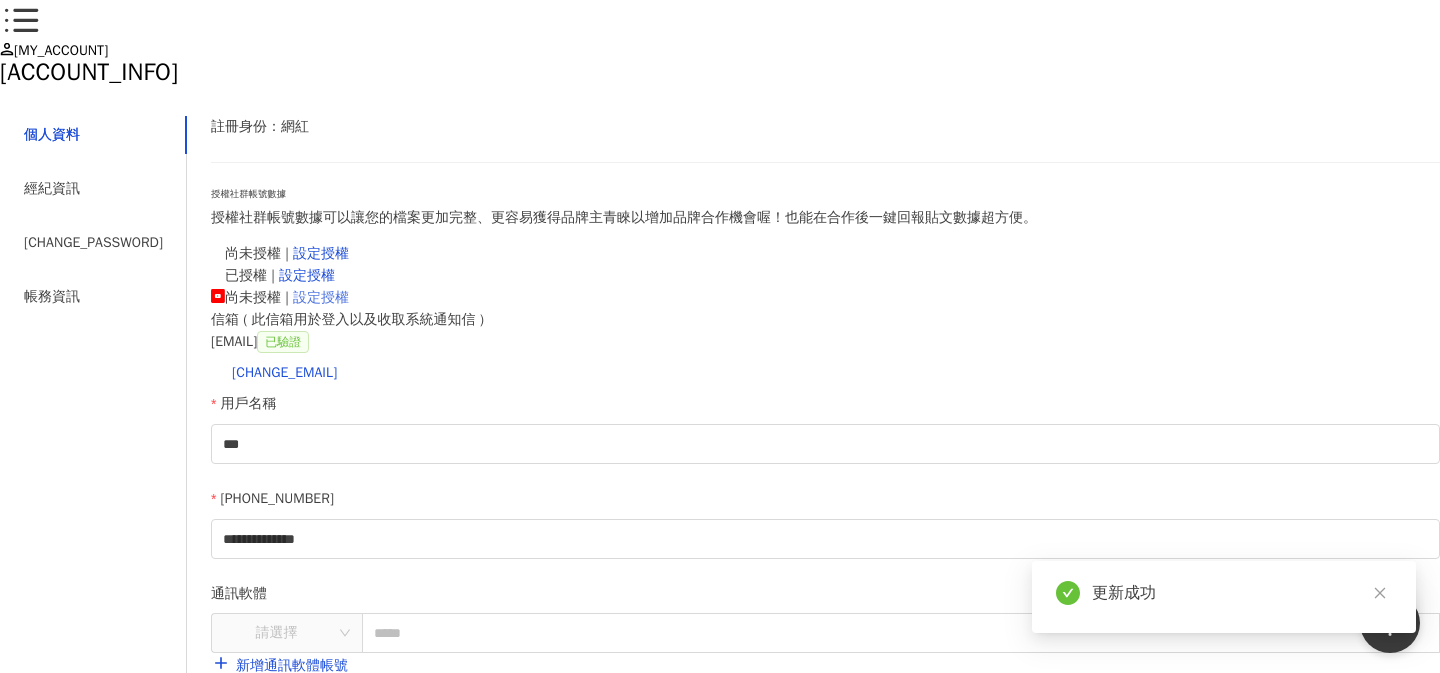 click on "設定授權" at bounding box center [321, 297] 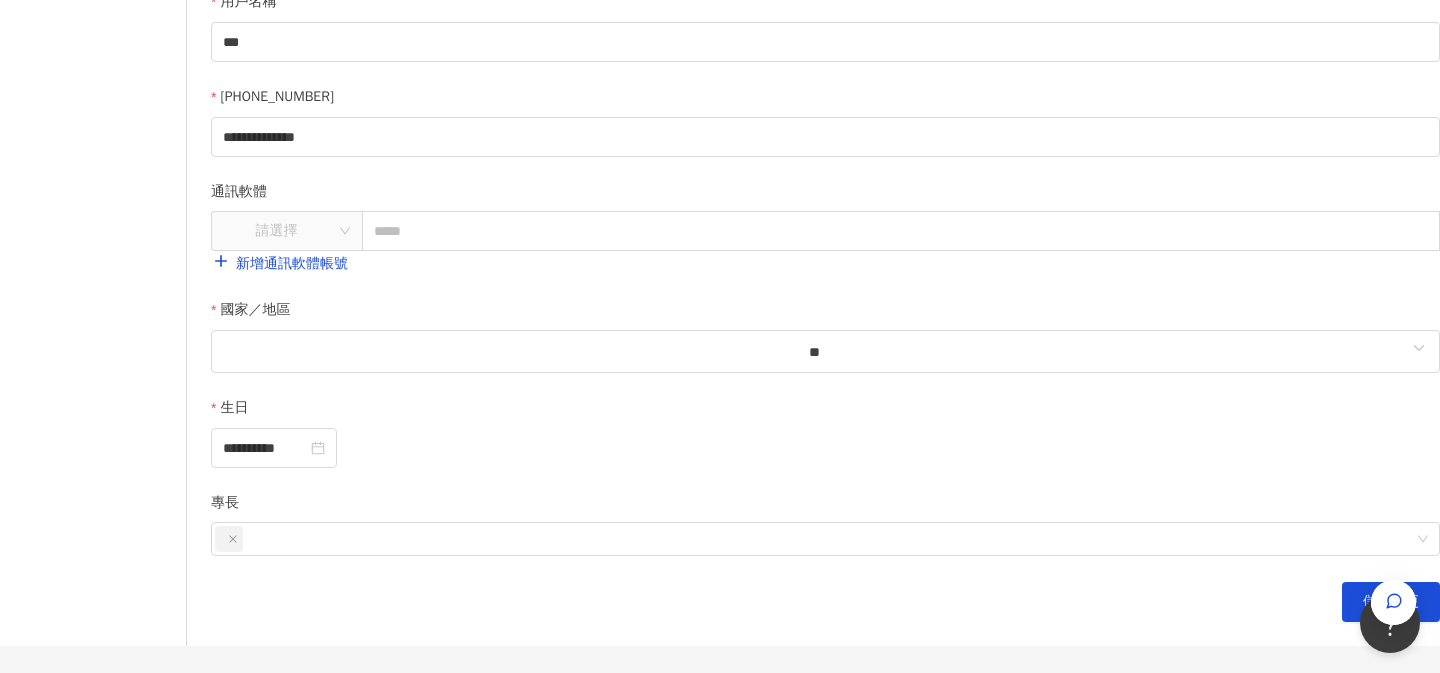 scroll, scrollTop: 521, scrollLeft: 0, axis: vertical 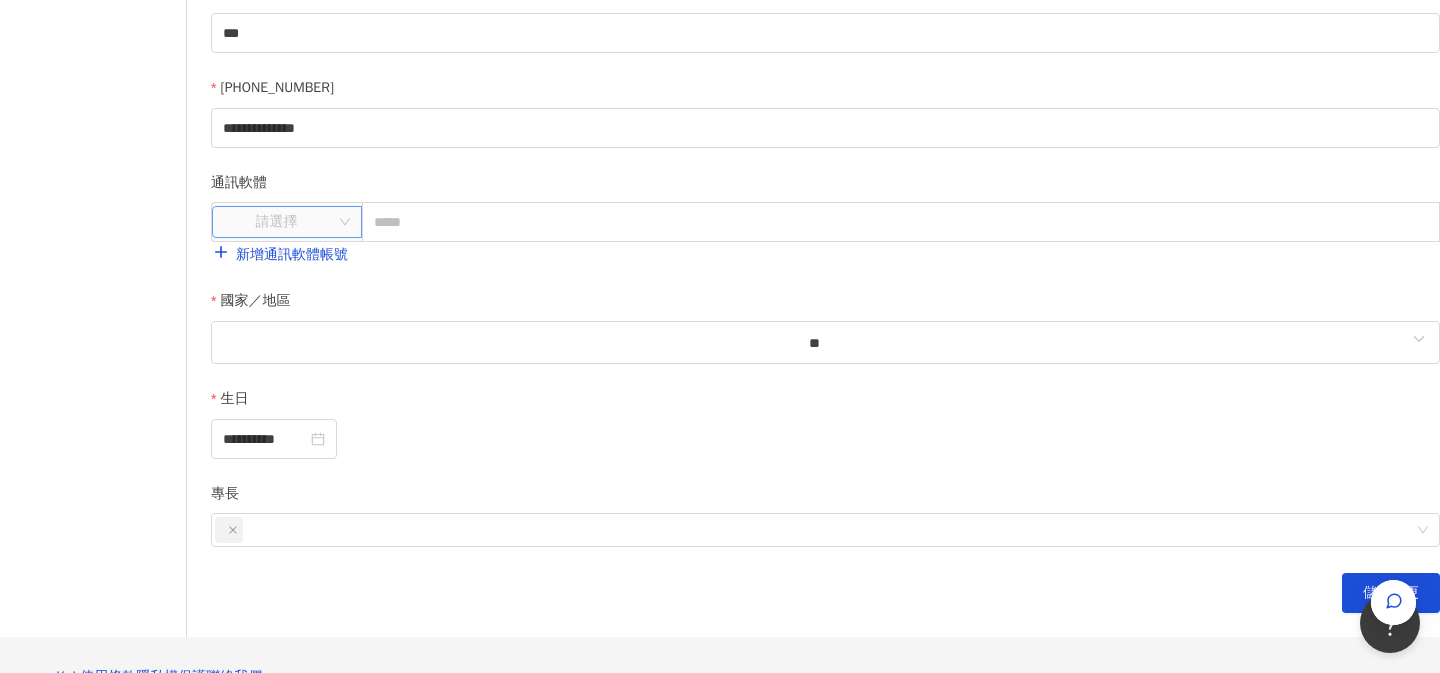click on "請選擇" at bounding box center [287, 222] 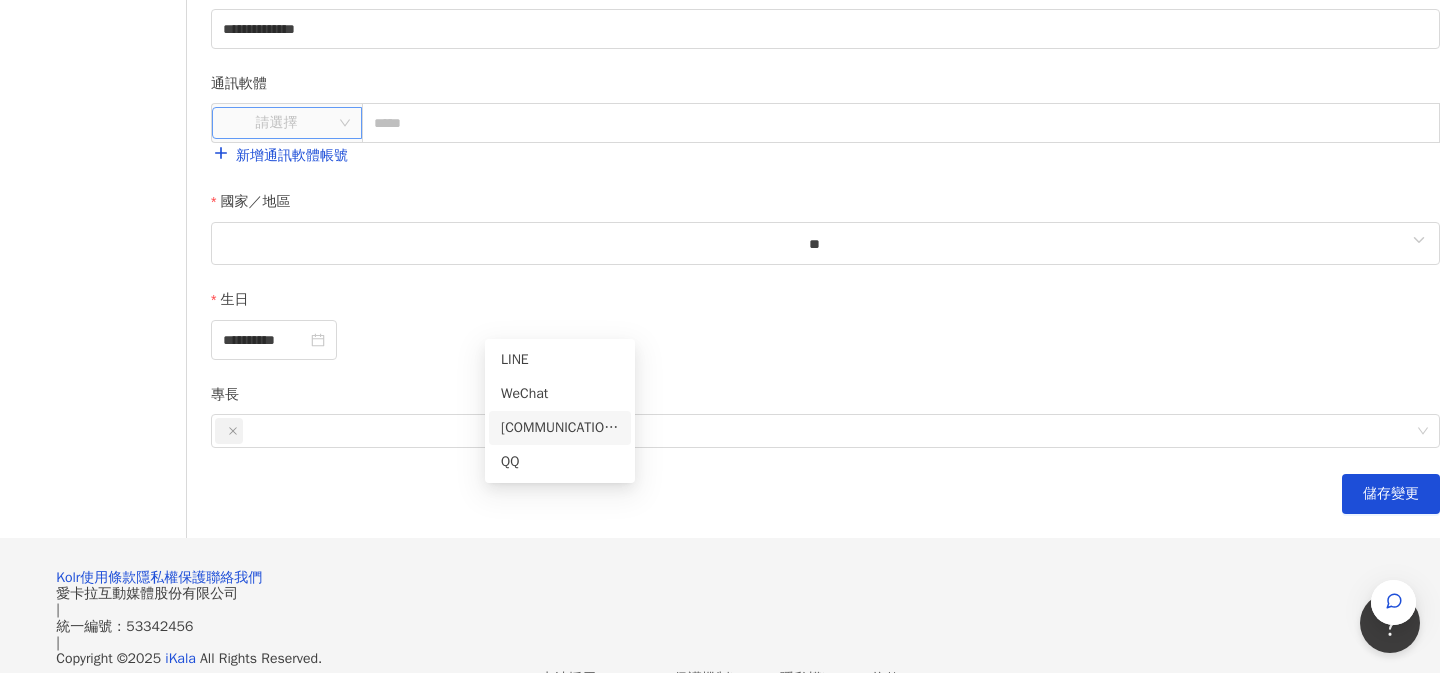 scroll, scrollTop: 622, scrollLeft: 0, axis: vertical 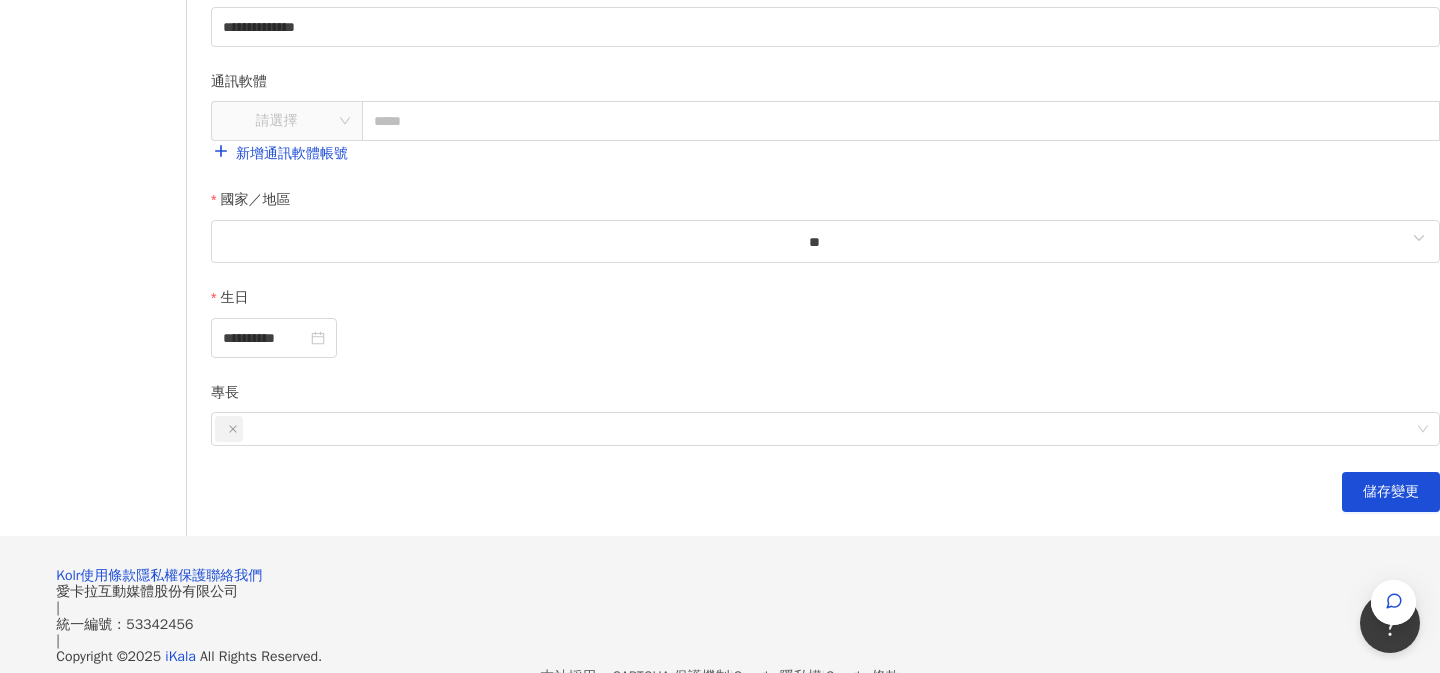 click on "國家／地區" at bounding box center (825, 204) 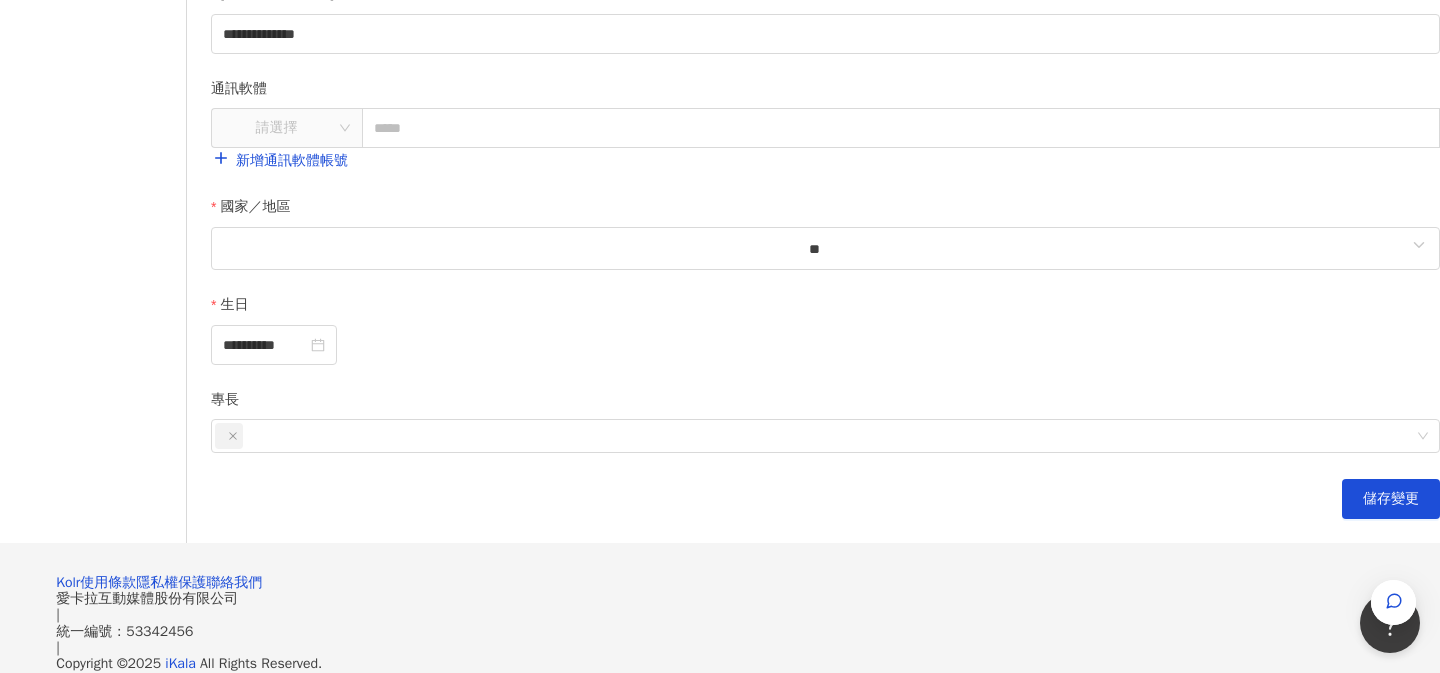 scroll, scrollTop: 671, scrollLeft: 0, axis: vertical 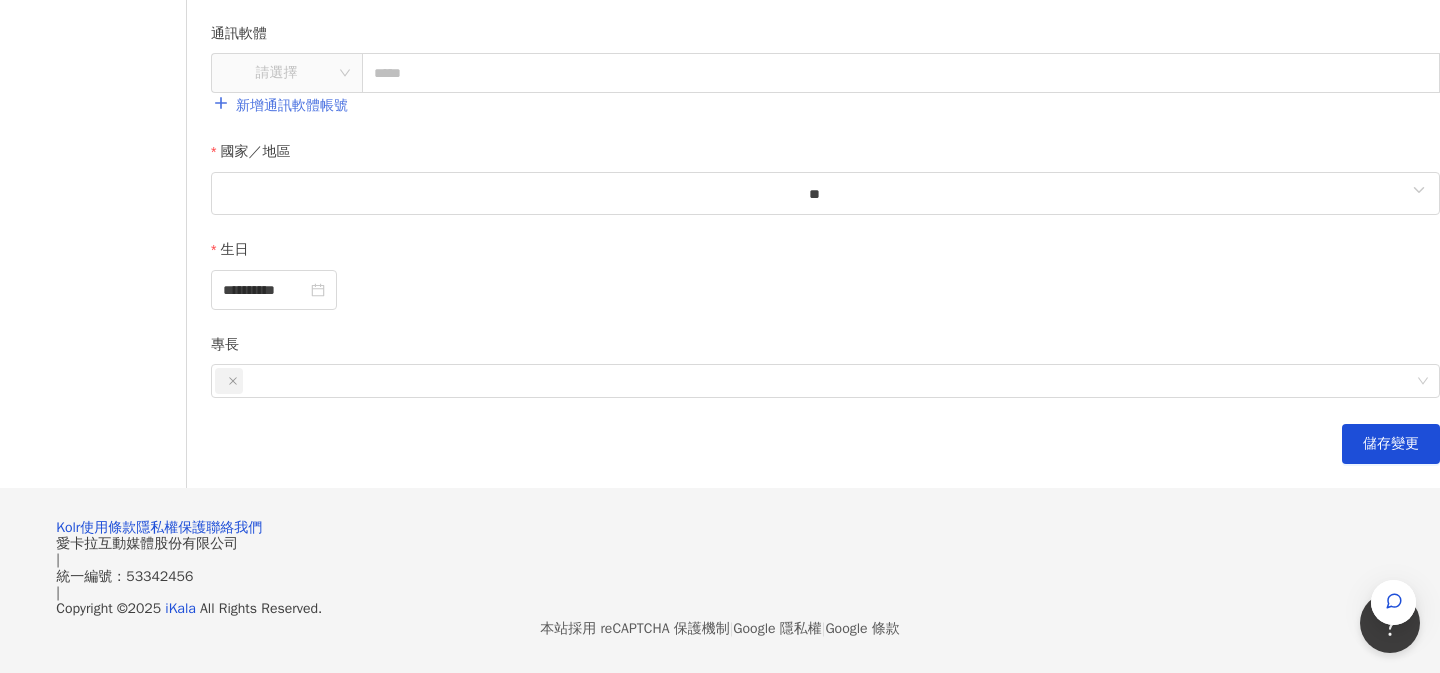 click on "新增通訊軟體帳號" at bounding box center [279, 105] 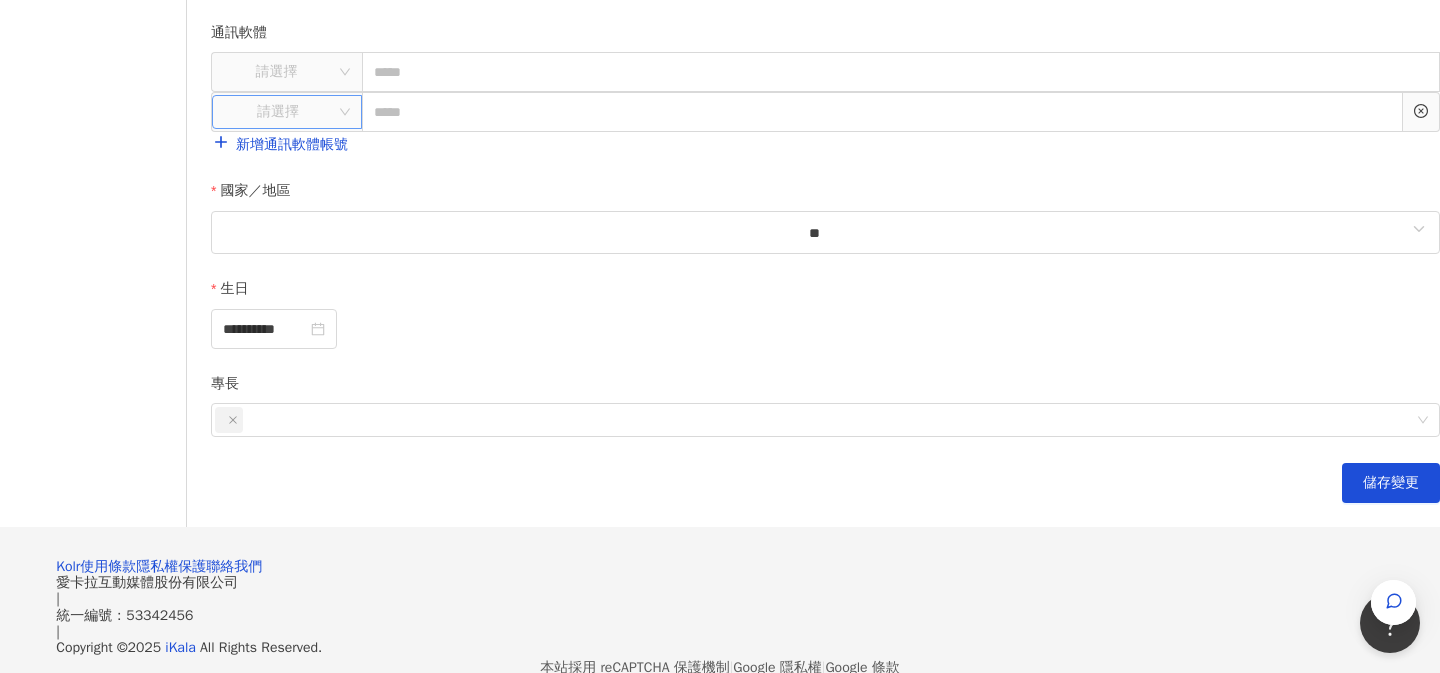 click on "請選擇" at bounding box center (287, 112) 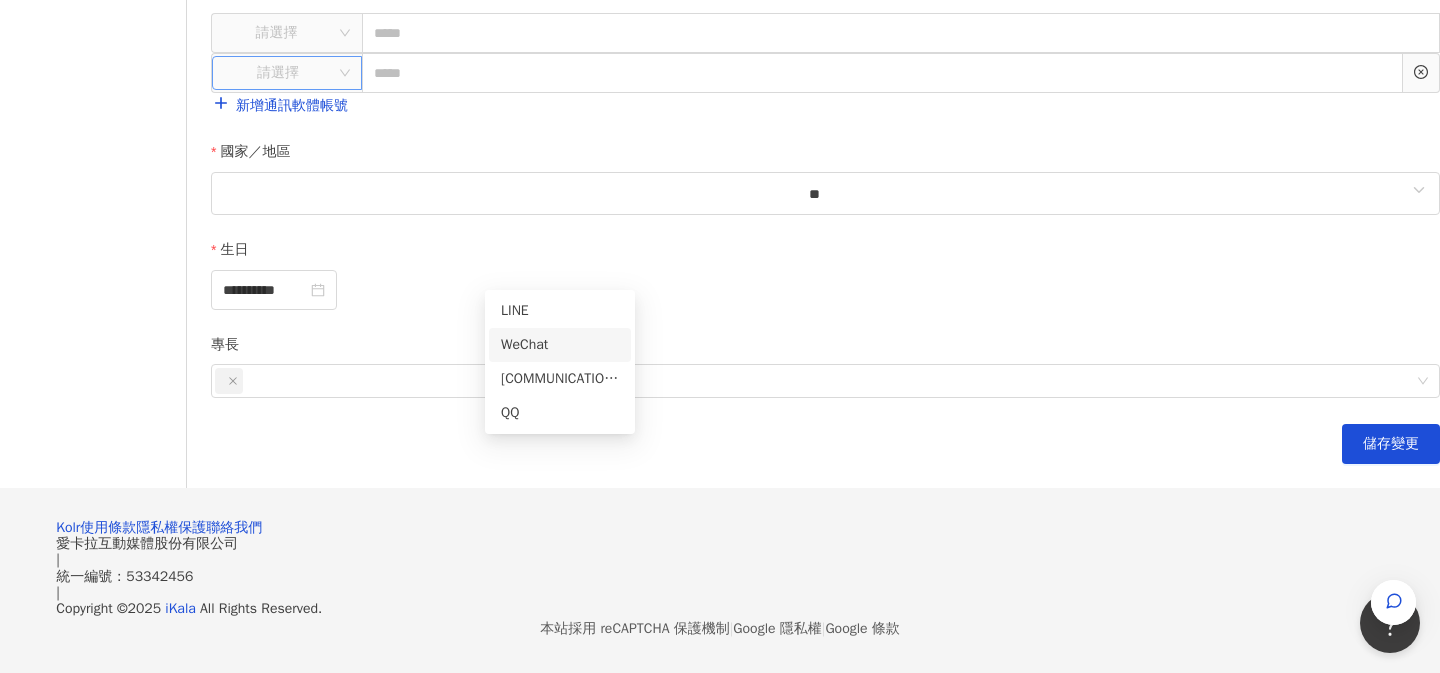 scroll, scrollTop: 721, scrollLeft: 0, axis: vertical 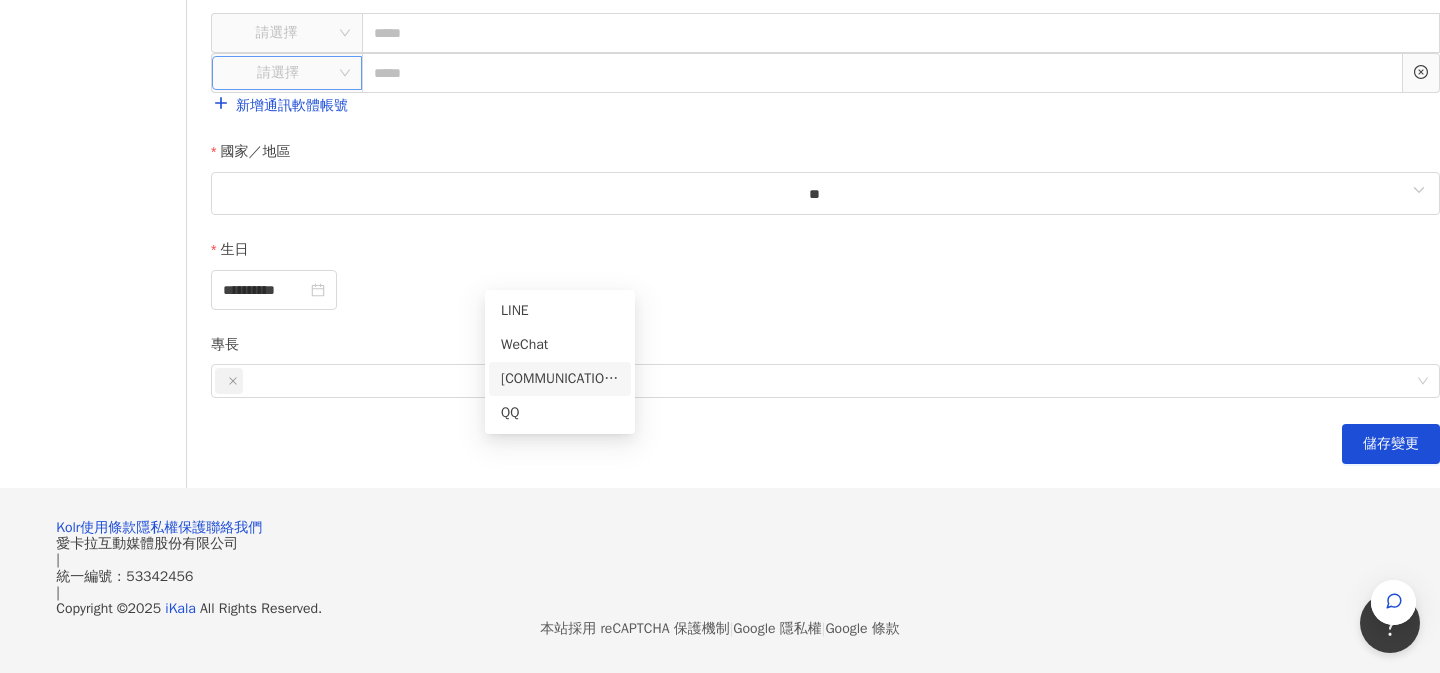 click on "國家／地區" at bounding box center (825, 156) 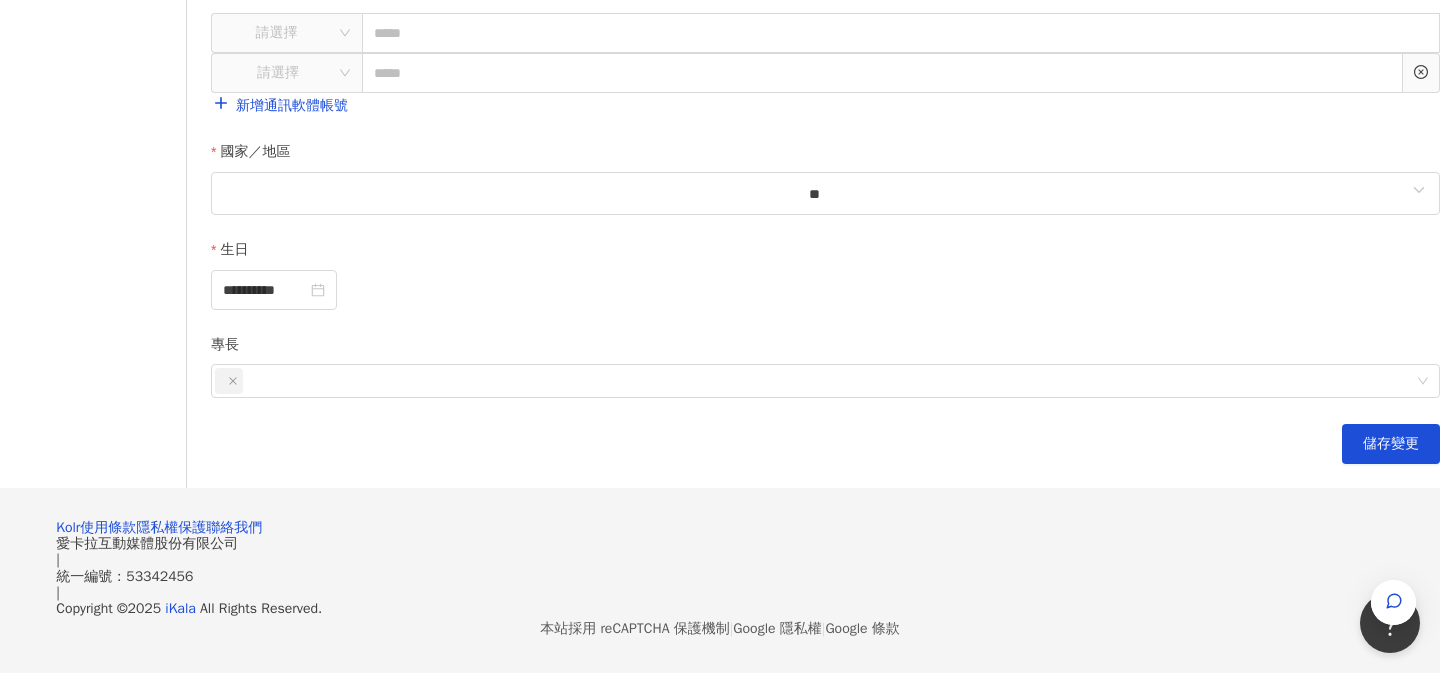 click 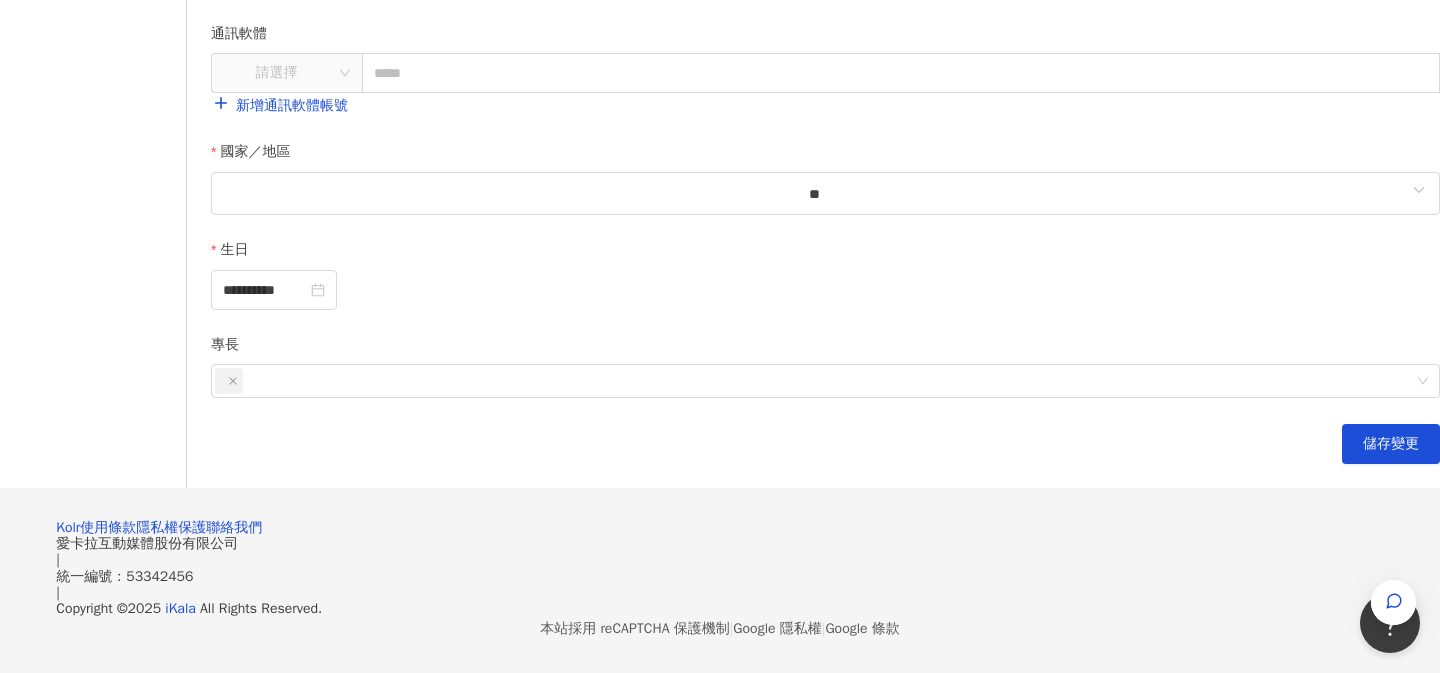 scroll, scrollTop: 926, scrollLeft: 0, axis: vertical 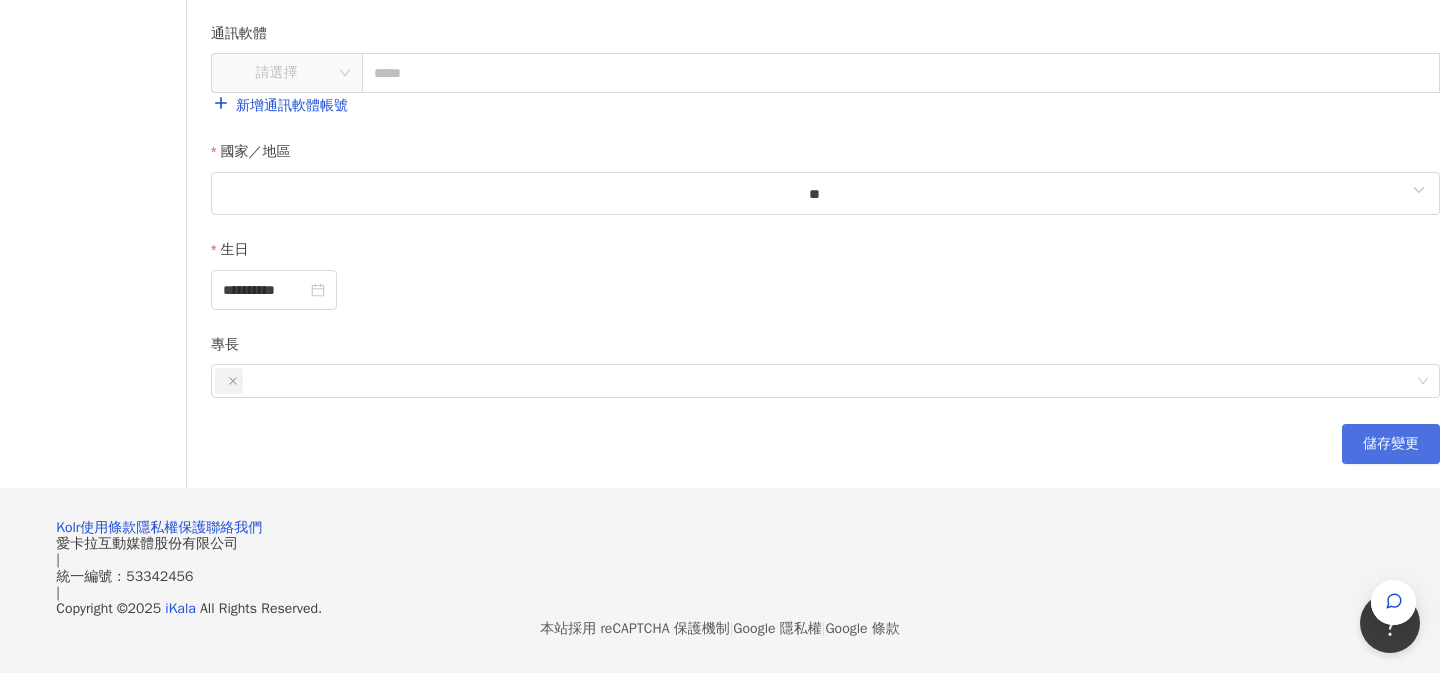 click on "儲存變更" at bounding box center (1391, 444) 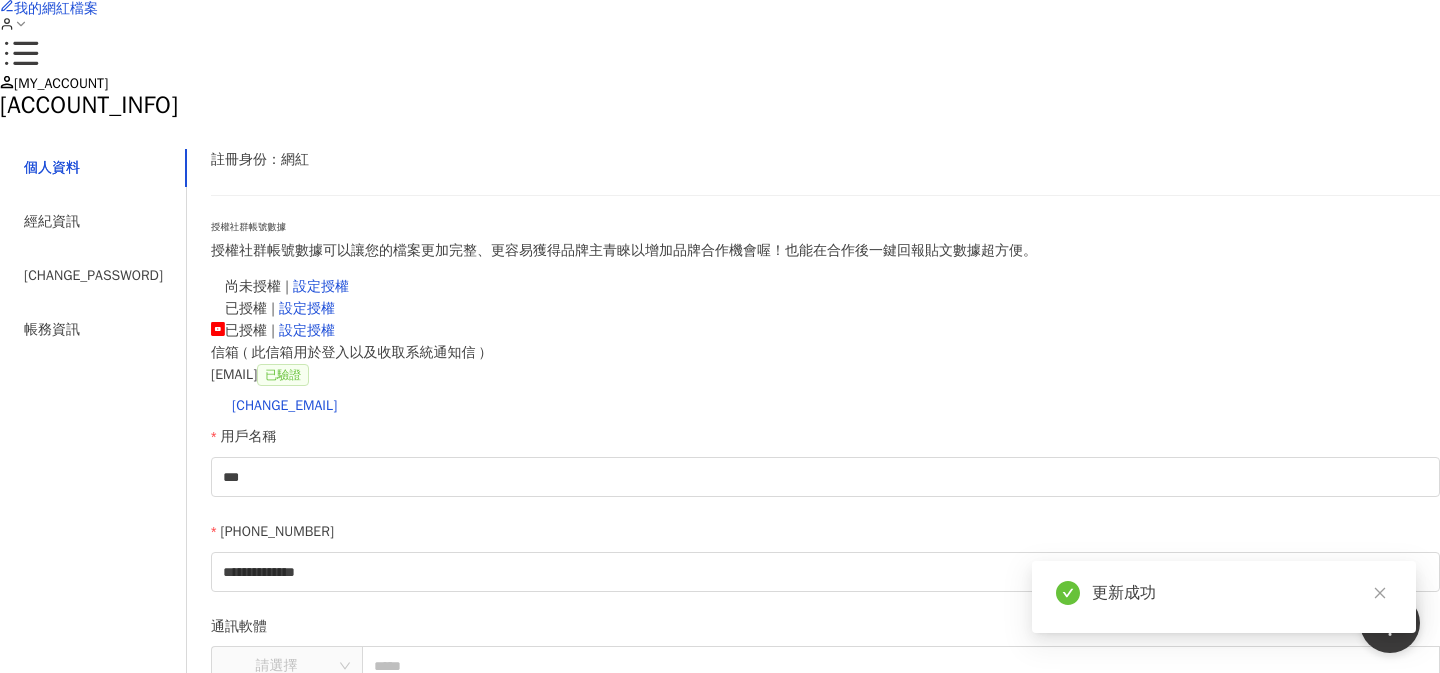 scroll, scrollTop: 0, scrollLeft: 0, axis: both 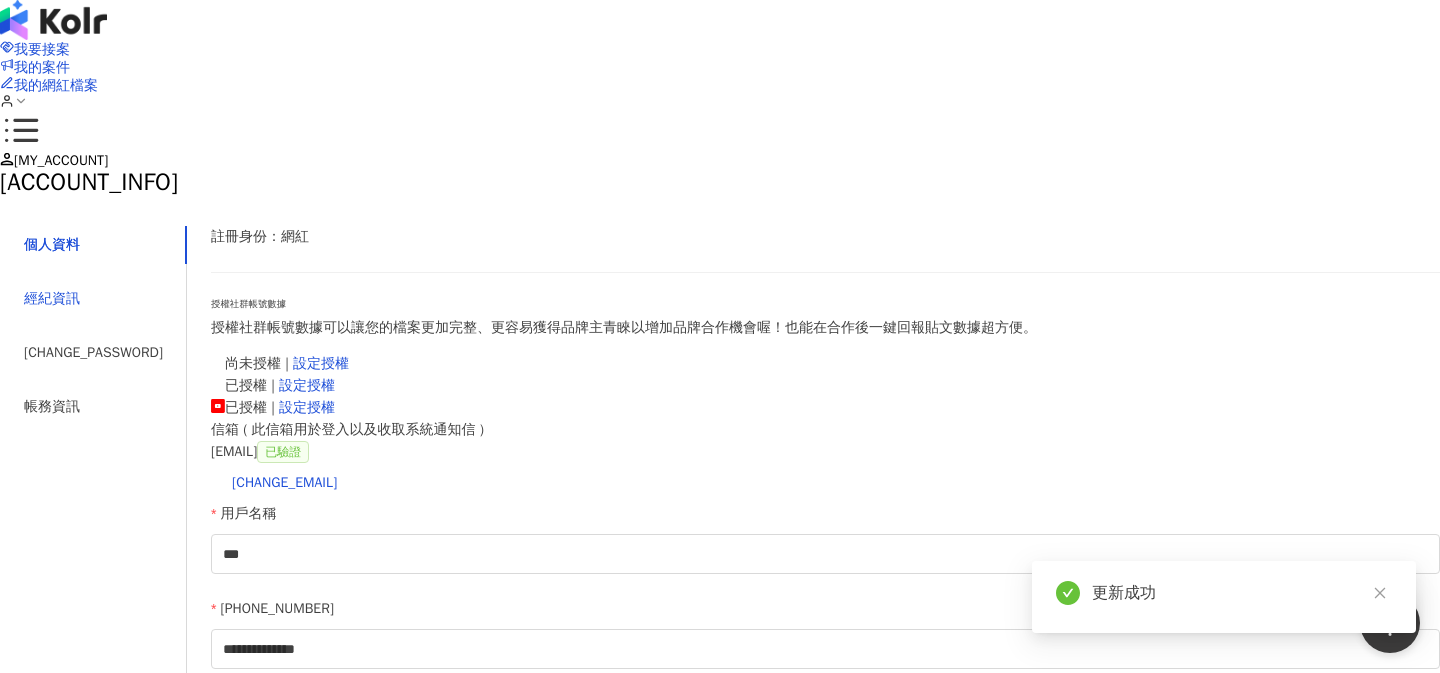 click on "經紀資訊" at bounding box center [52, 299] 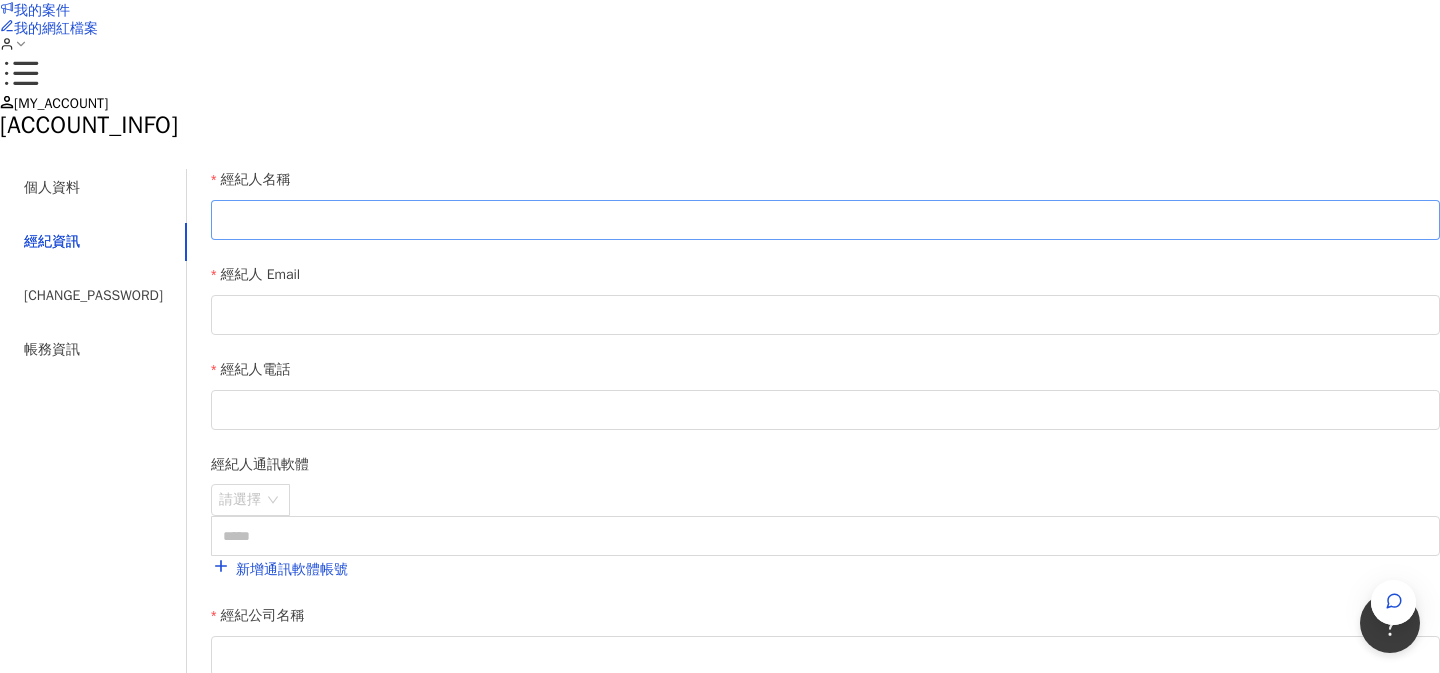 scroll, scrollTop: 0, scrollLeft: 0, axis: both 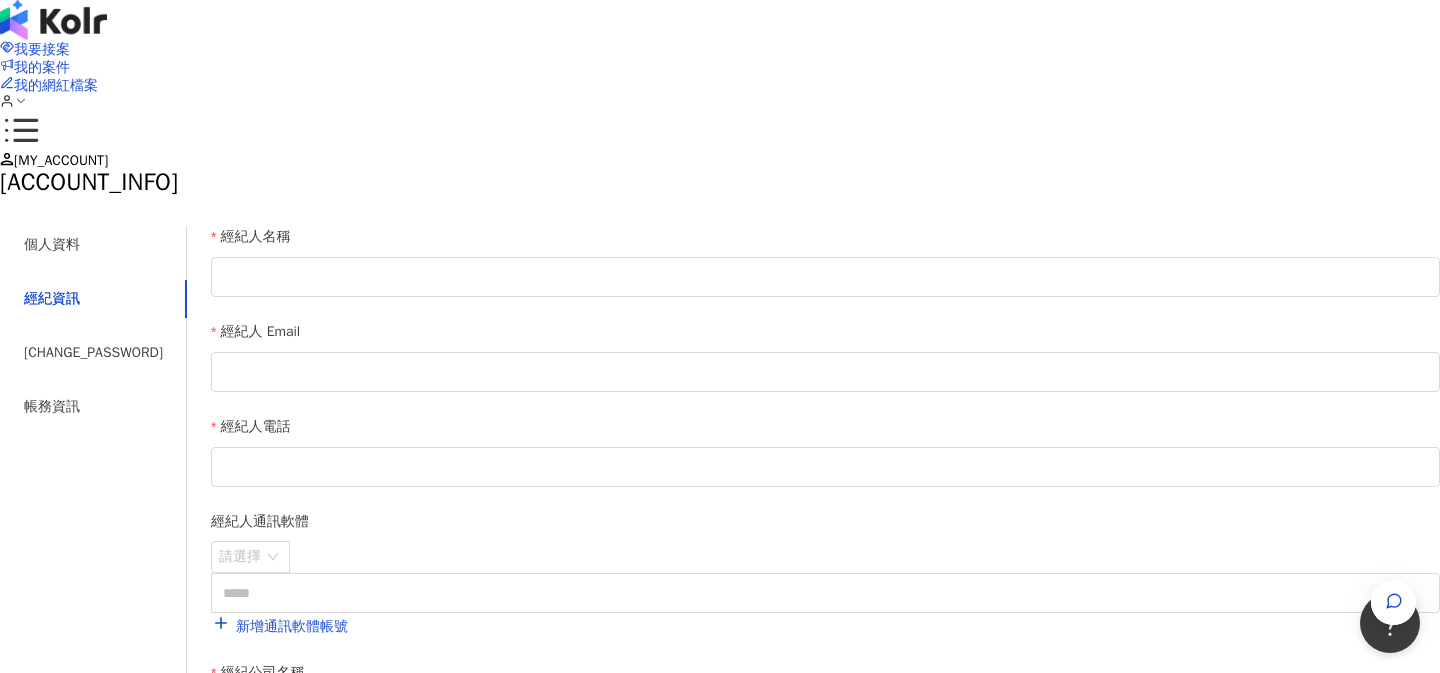 click 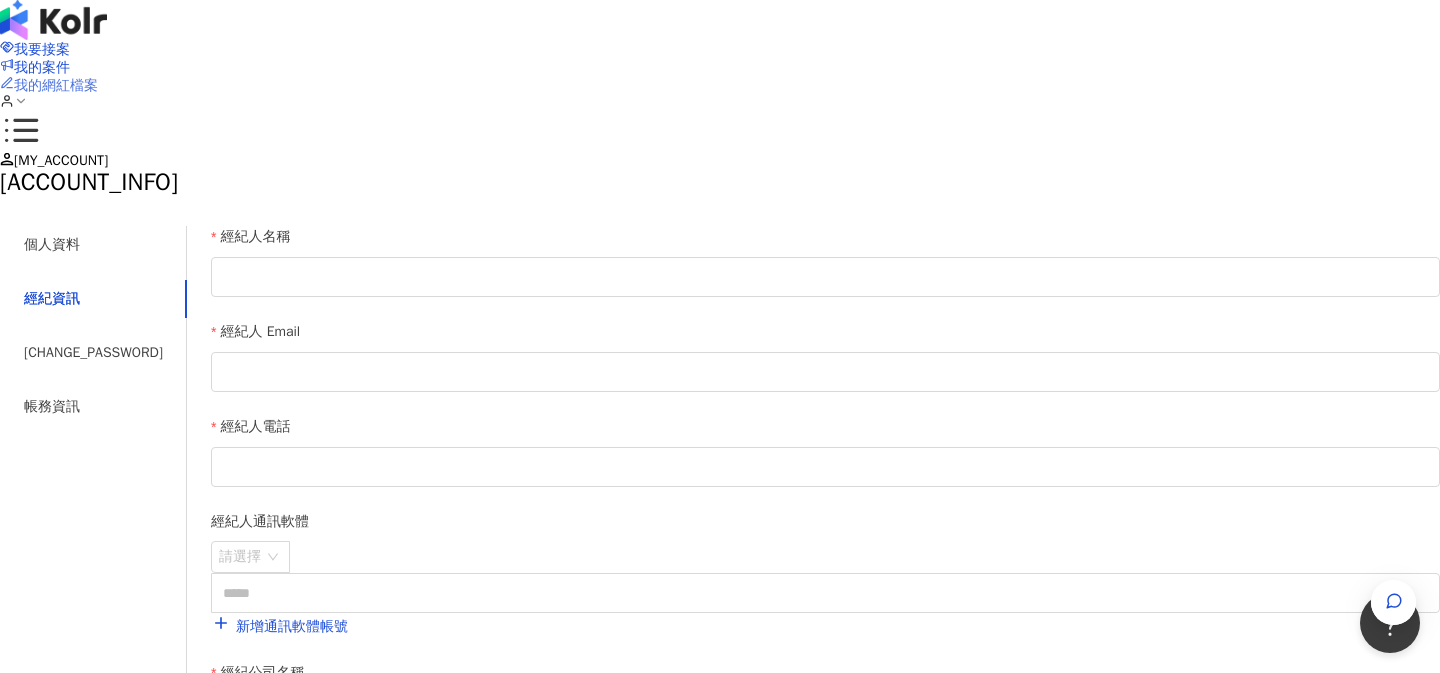click on "我的網紅檔案" at bounding box center (56, 85) 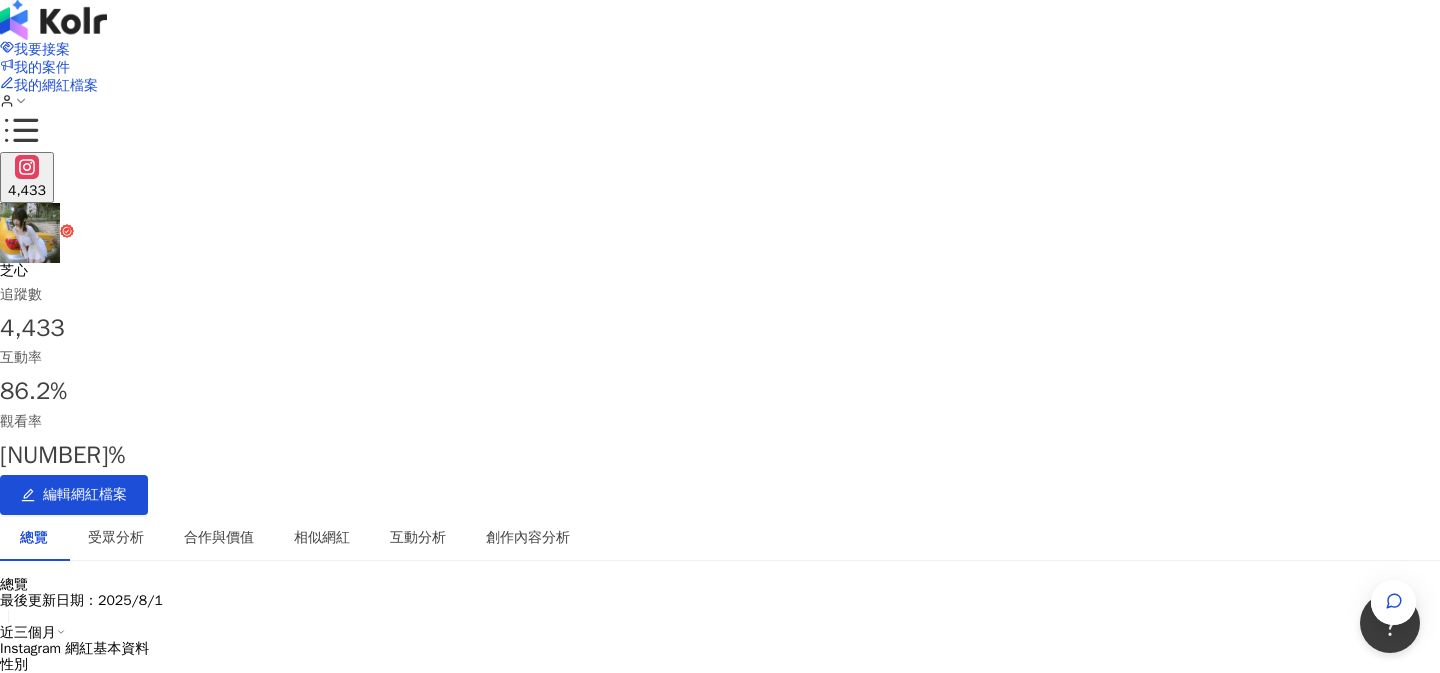 click on "4,433" at bounding box center [27, 191] 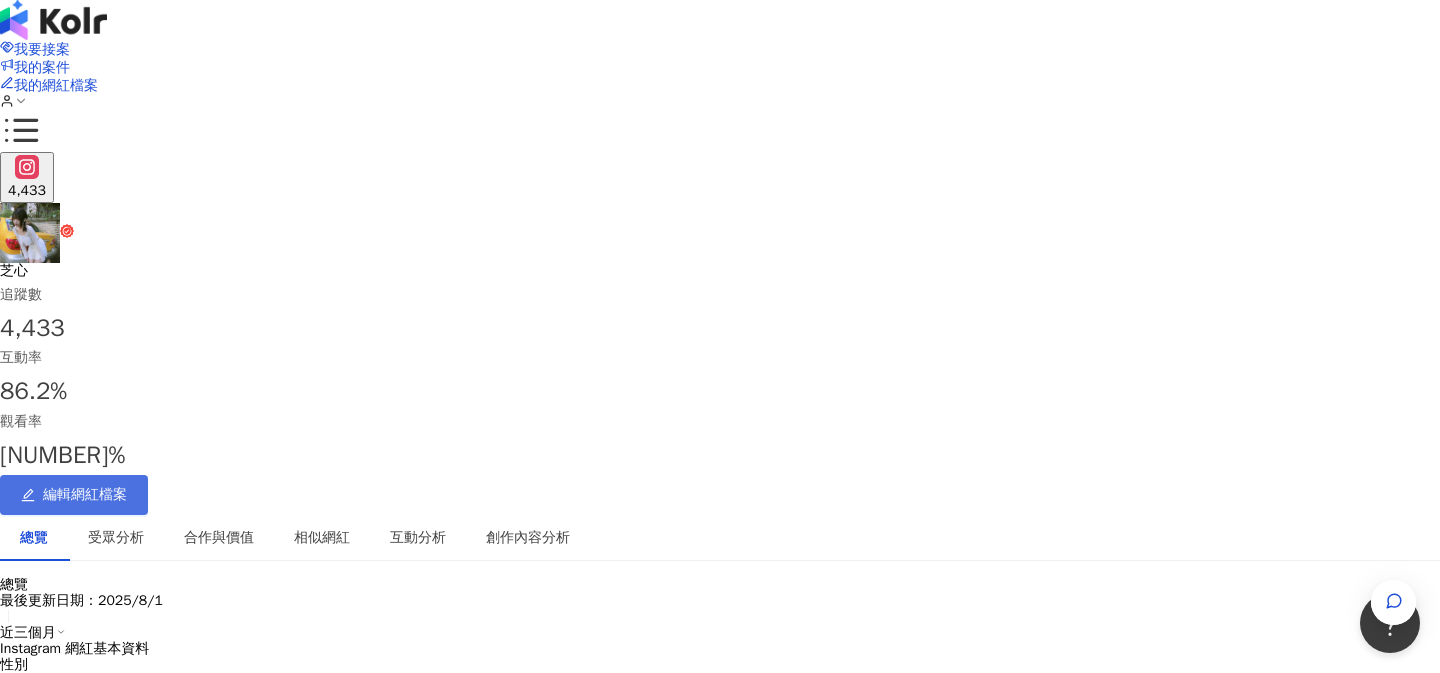 click on "編輯網紅檔案" at bounding box center (85, 495) 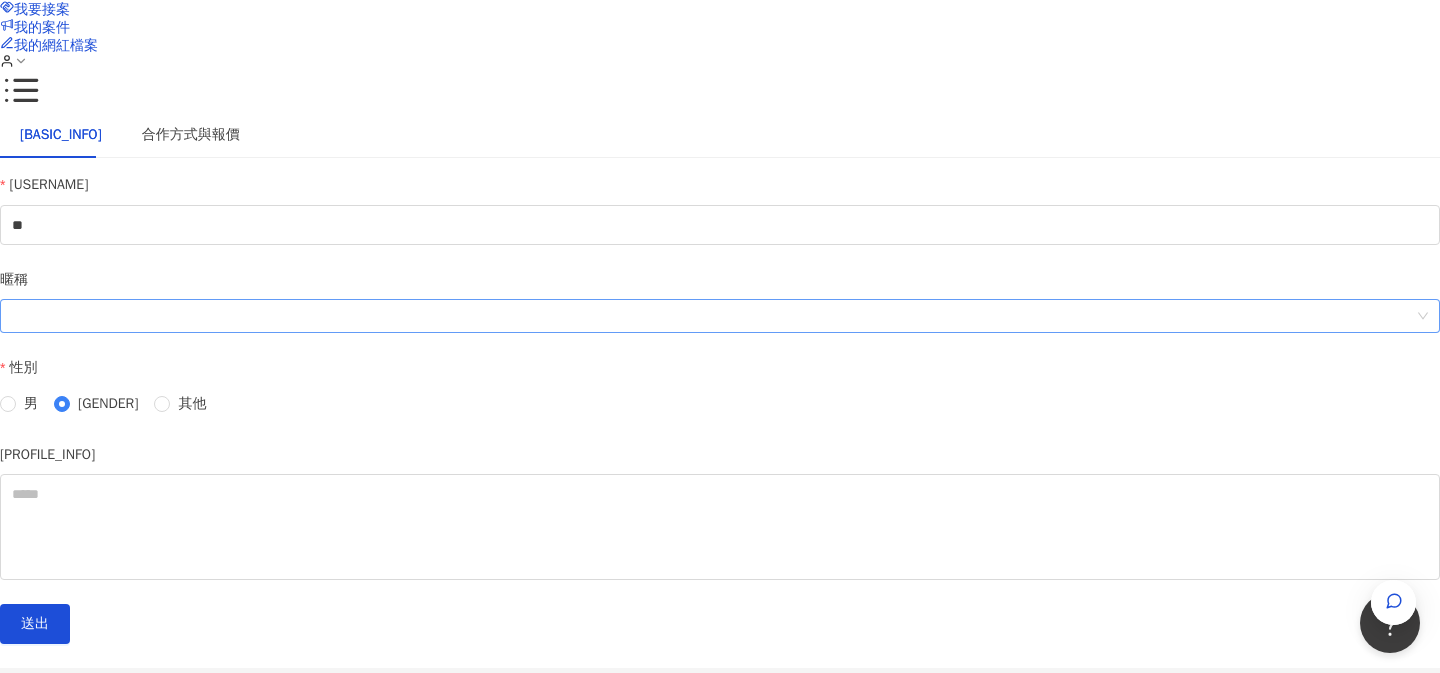 scroll, scrollTop: 42, scrollLeft: 0, axis: vertical 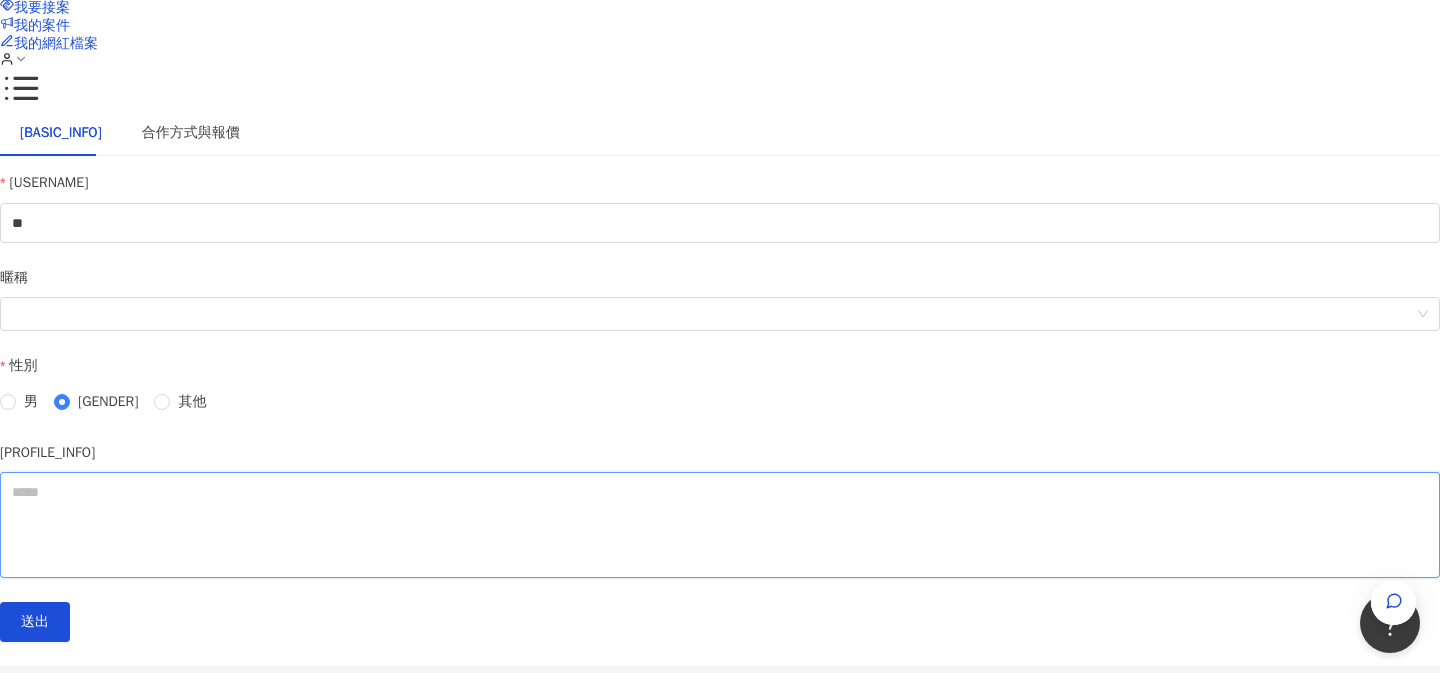 click on "[PROFILE_INFO]" at bounding box center (720, 525) 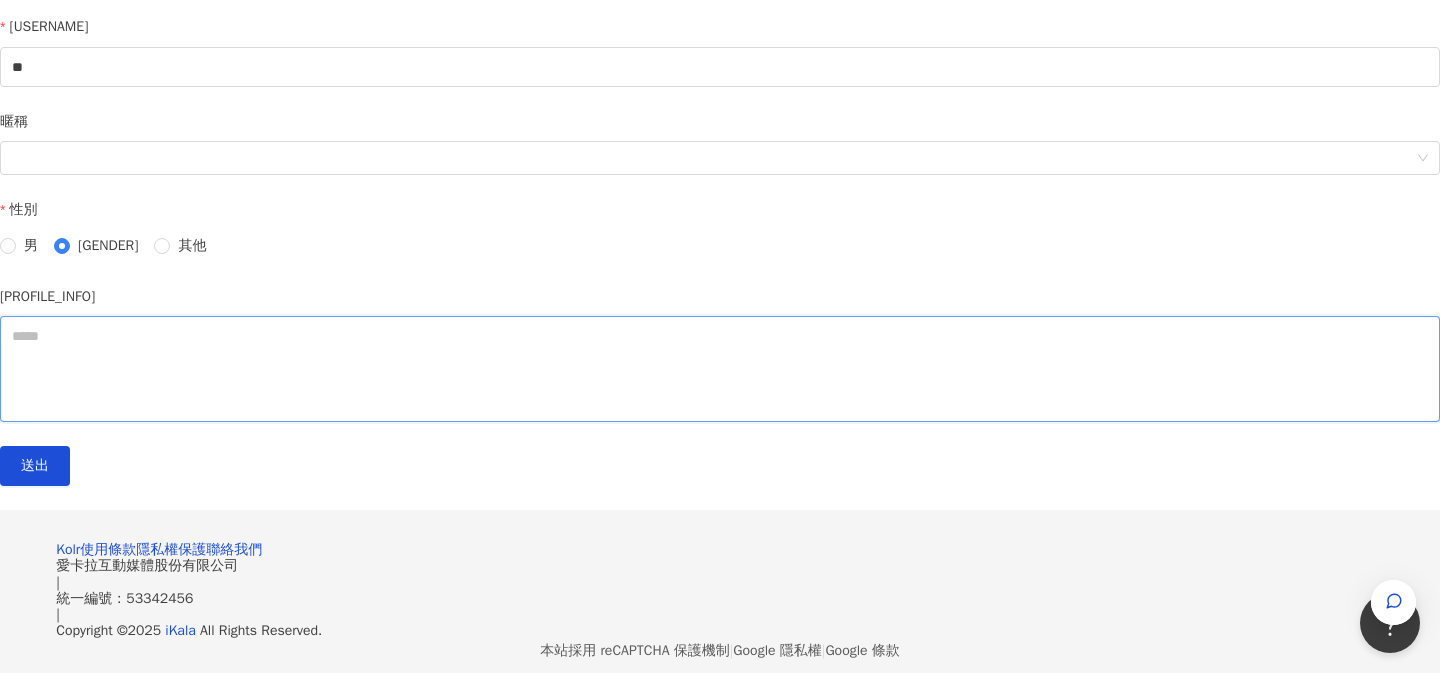 scroll, scrollTop: 0, scrollLeft: 0, axis: both 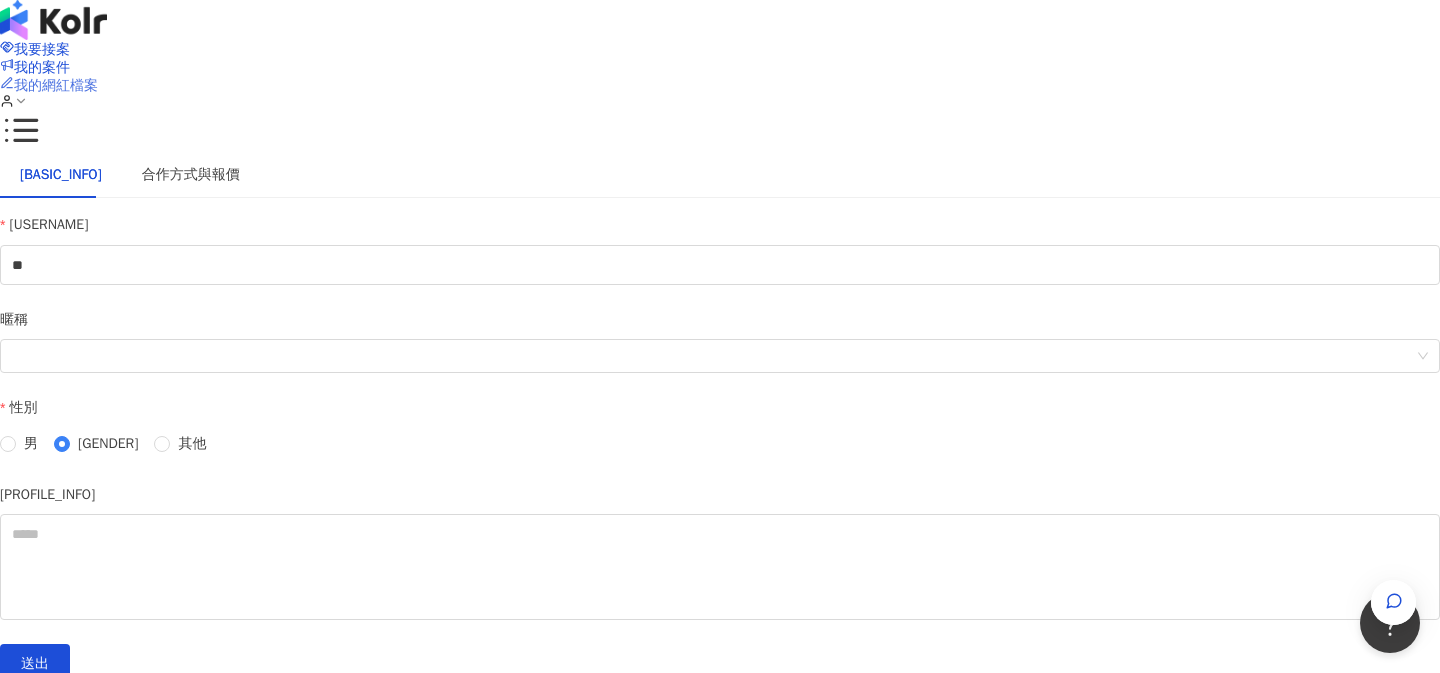 click on "我的網紅檔案" at bounding box center [56, 85] 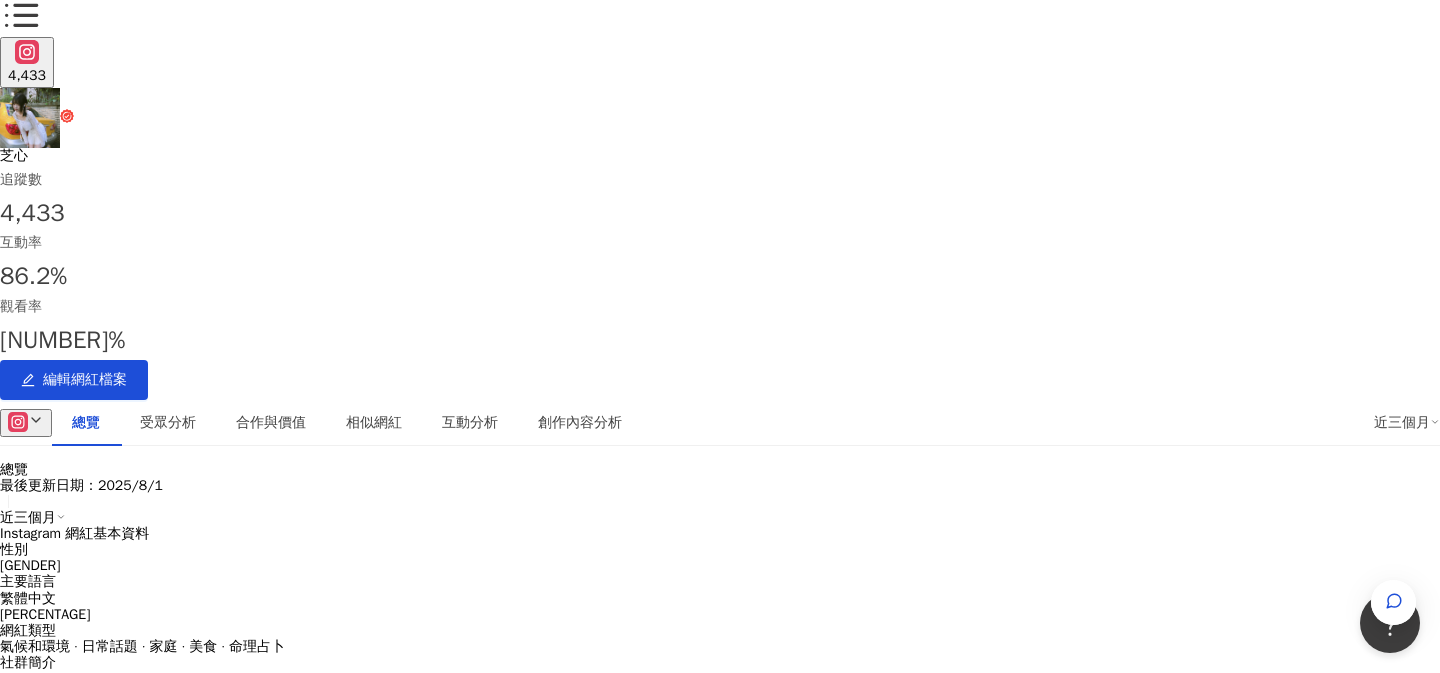 scroll, scrollTop: 0, scrollLeft: 0, axis: both 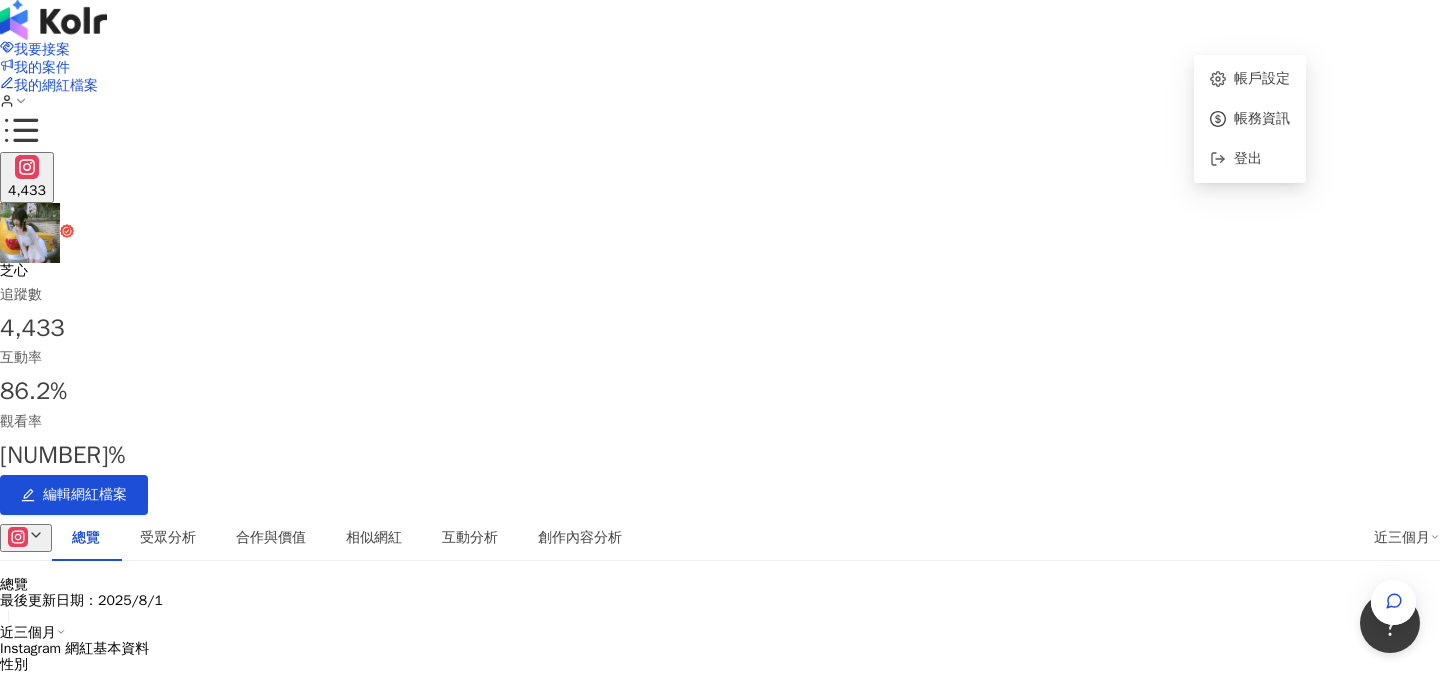 click on "我要接案 我的案件 我的網紅檔案" at bounding box center (720, 76) 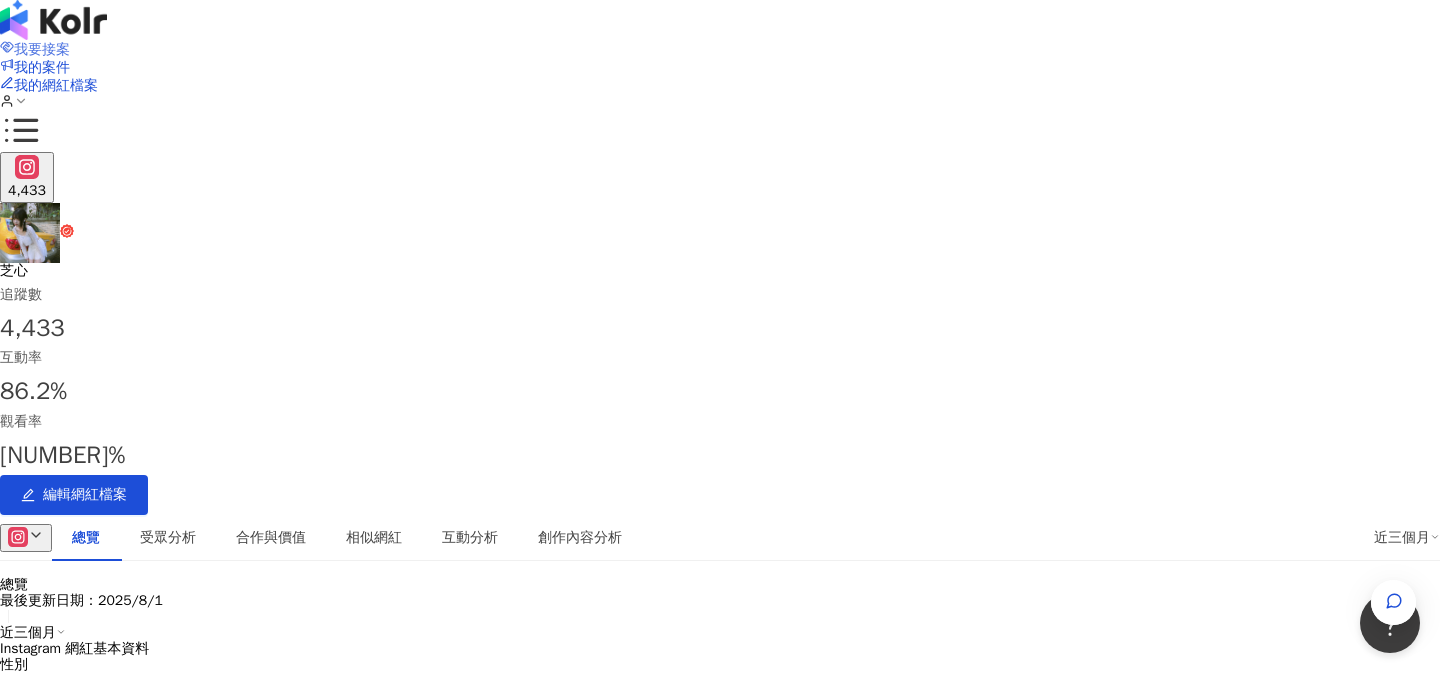 click on "我要接案" at bounding box center (42, 49) 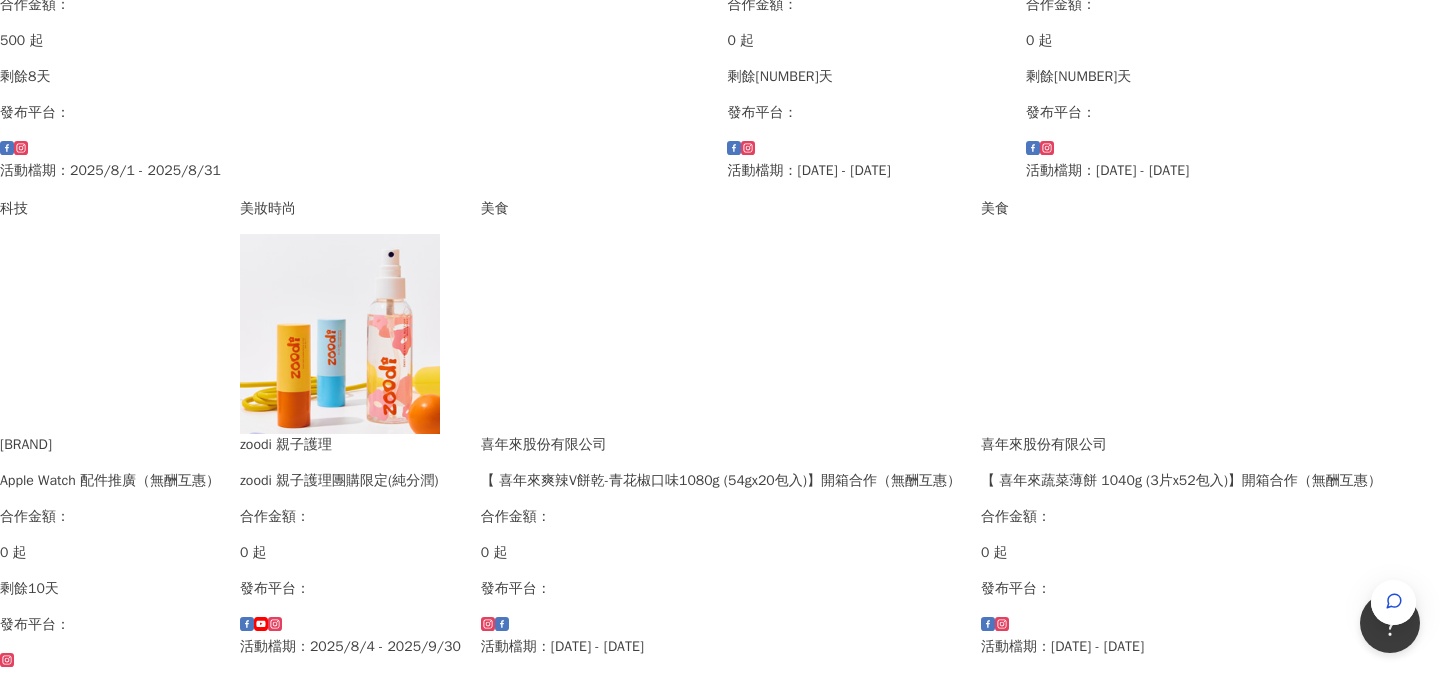 scroll, scrollTop: 1257, scrollLeft: 0, axis: vertical 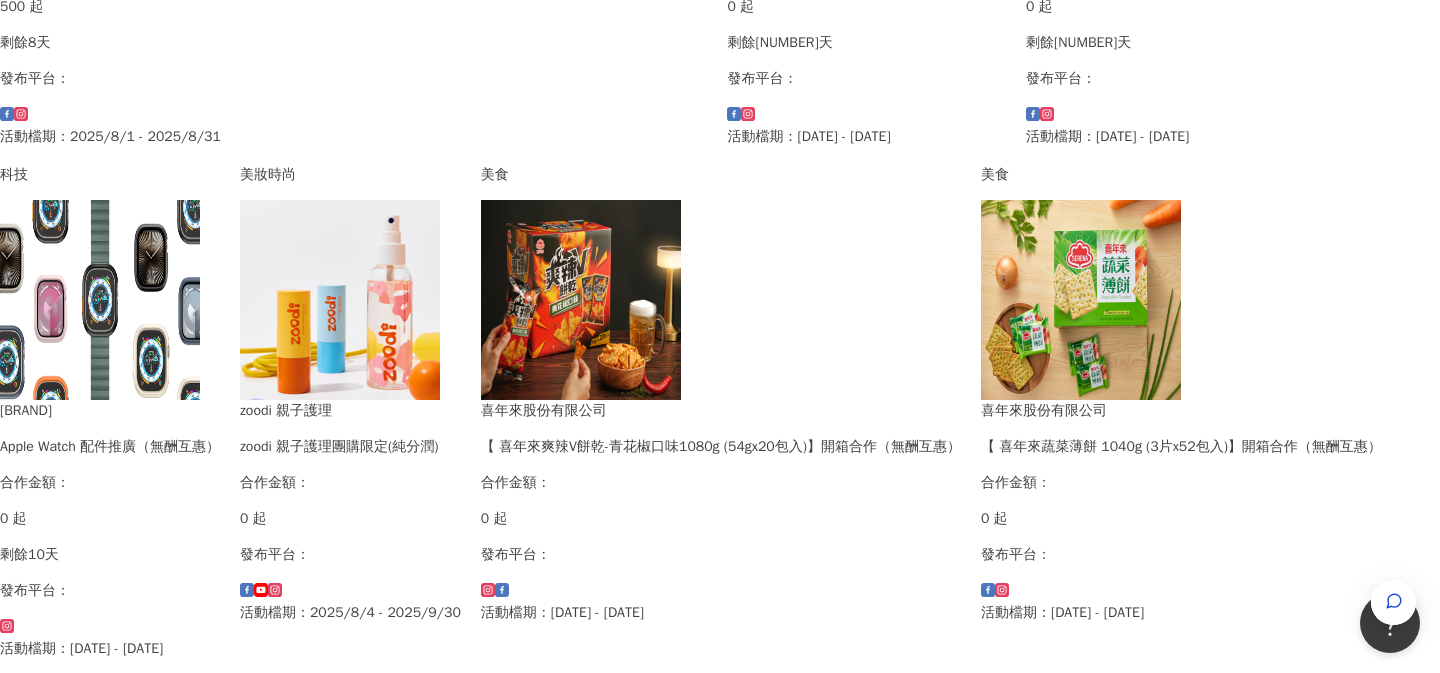 click on "2" at bounding box center (1112, 717) 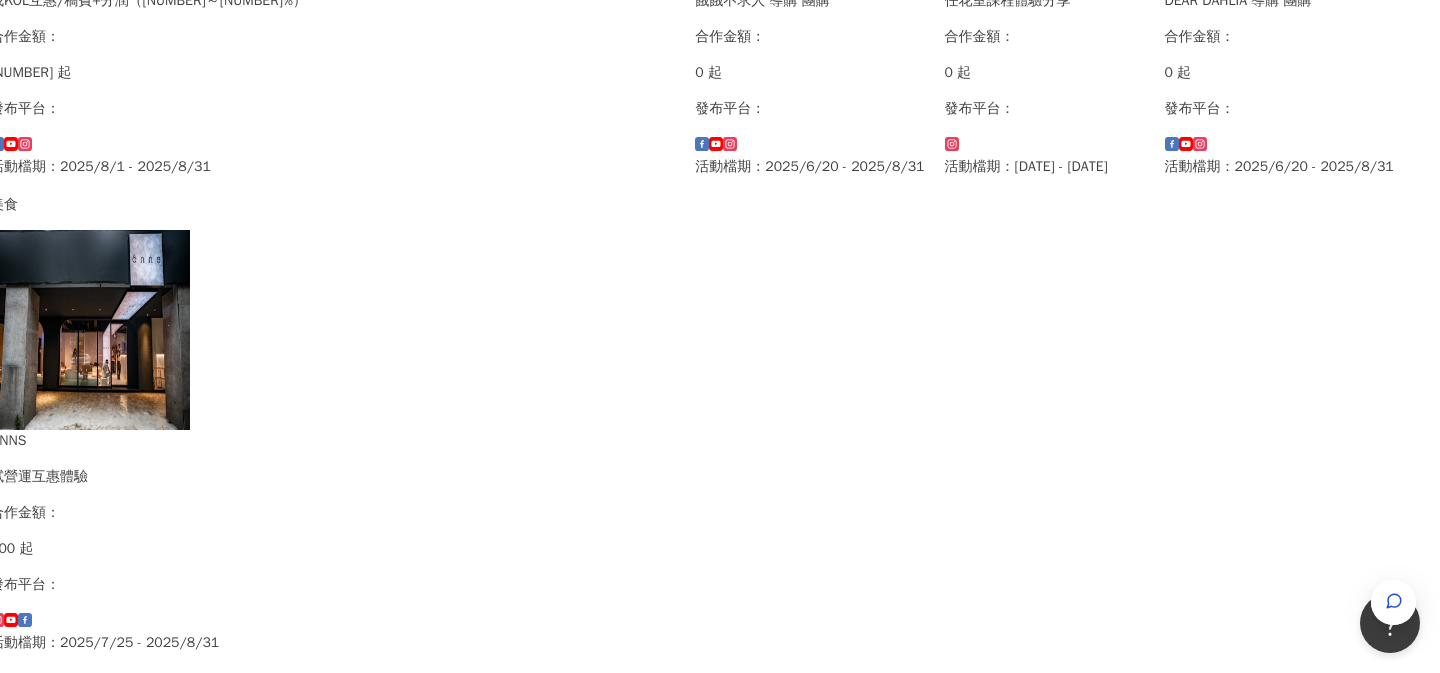 scroll, scrollTop: 1153, scrollLeft: 212, axis: both 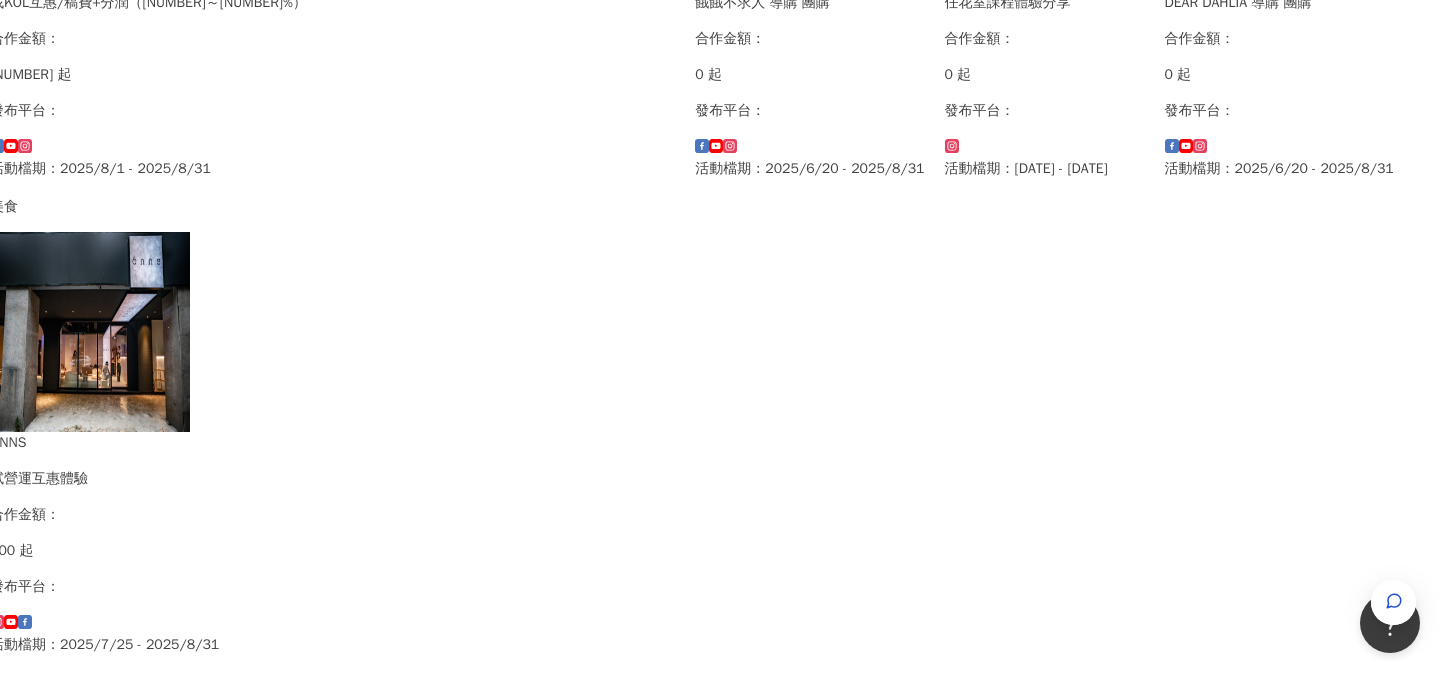 click on "試營運互惠體驗" at bounding box center [104, 479] 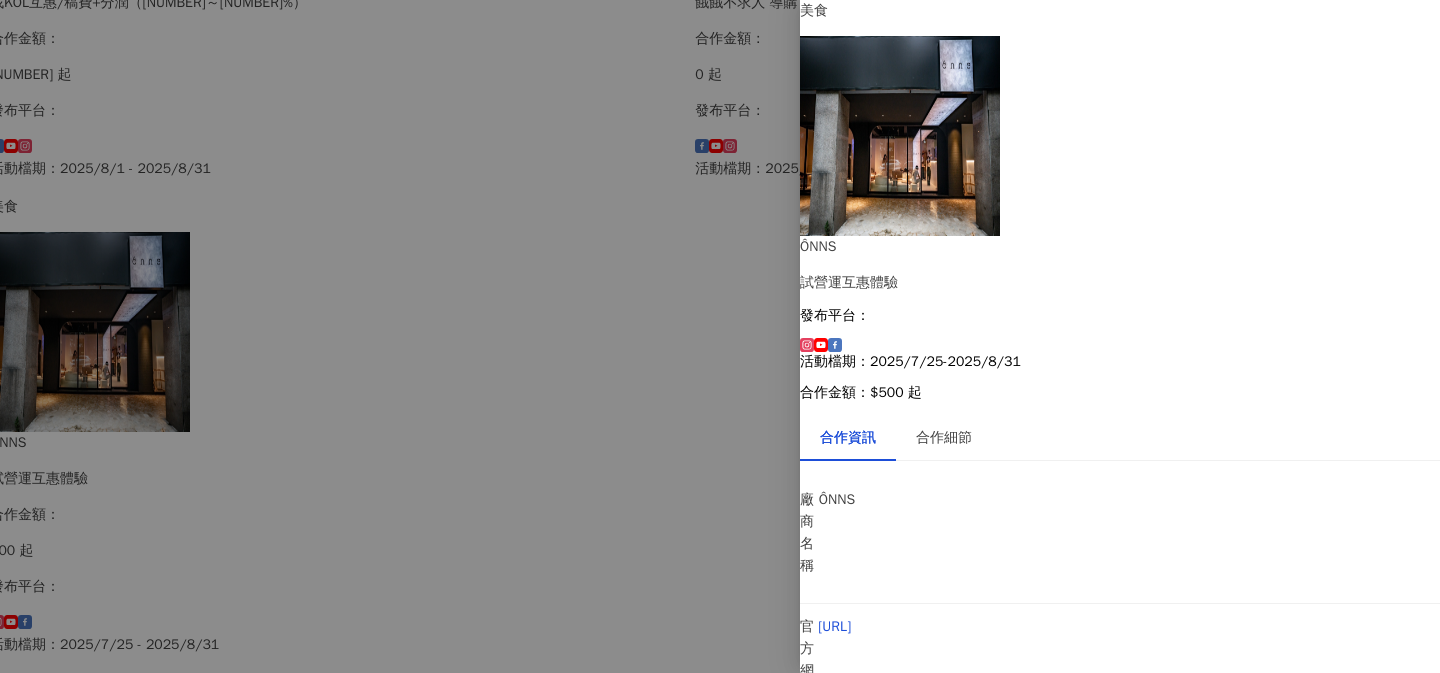scroll, scrollTop: 108, scrollLeft: 0, axis: vertical 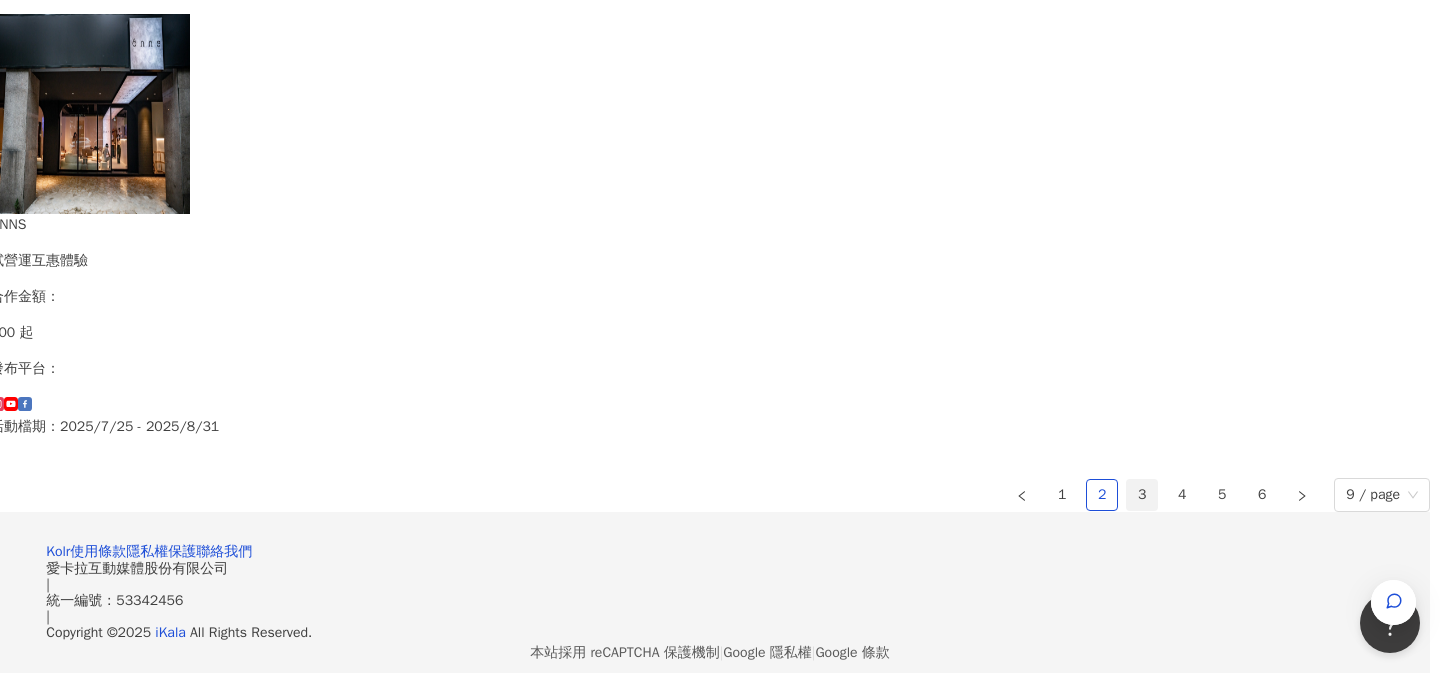 click on "3" at bounding box center (1142, 495) 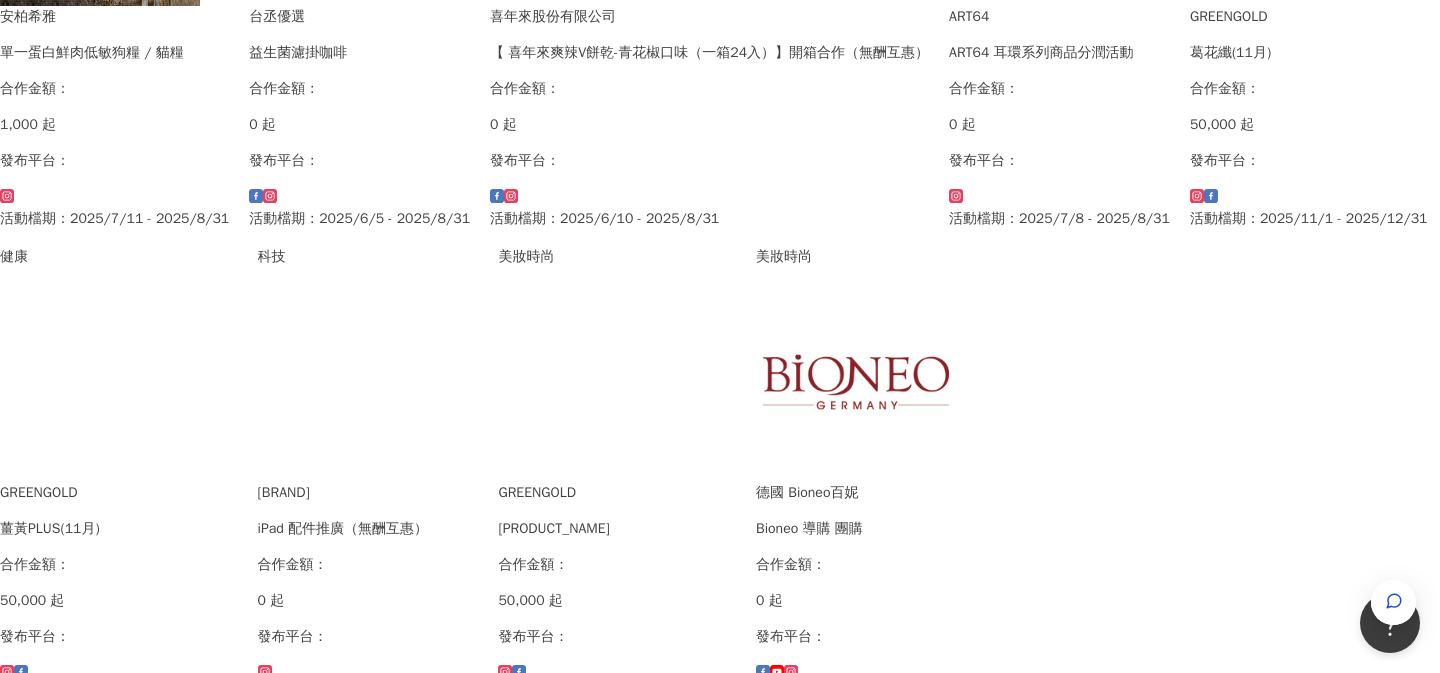 scroll, scrollTop: 1412, scrollLeft: 0, axis: vertical 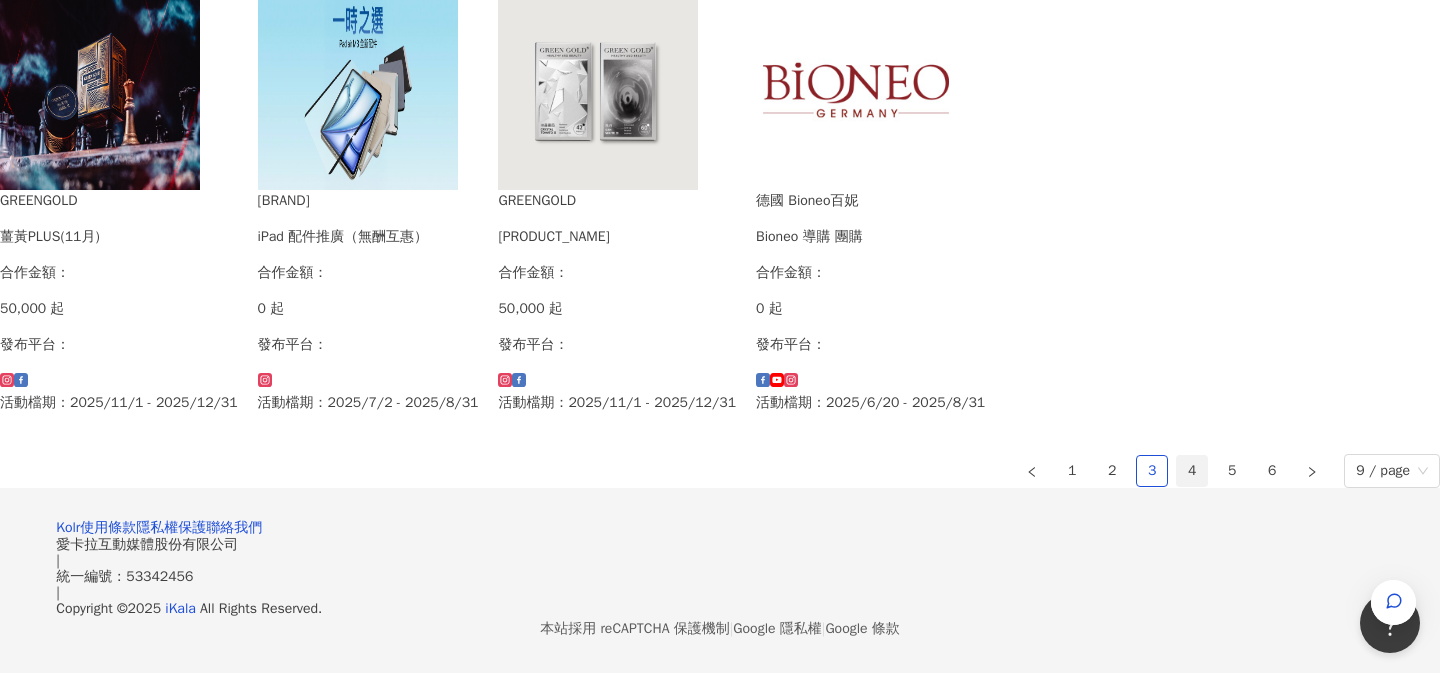 click on "4" at bounding box center [1192, 471] 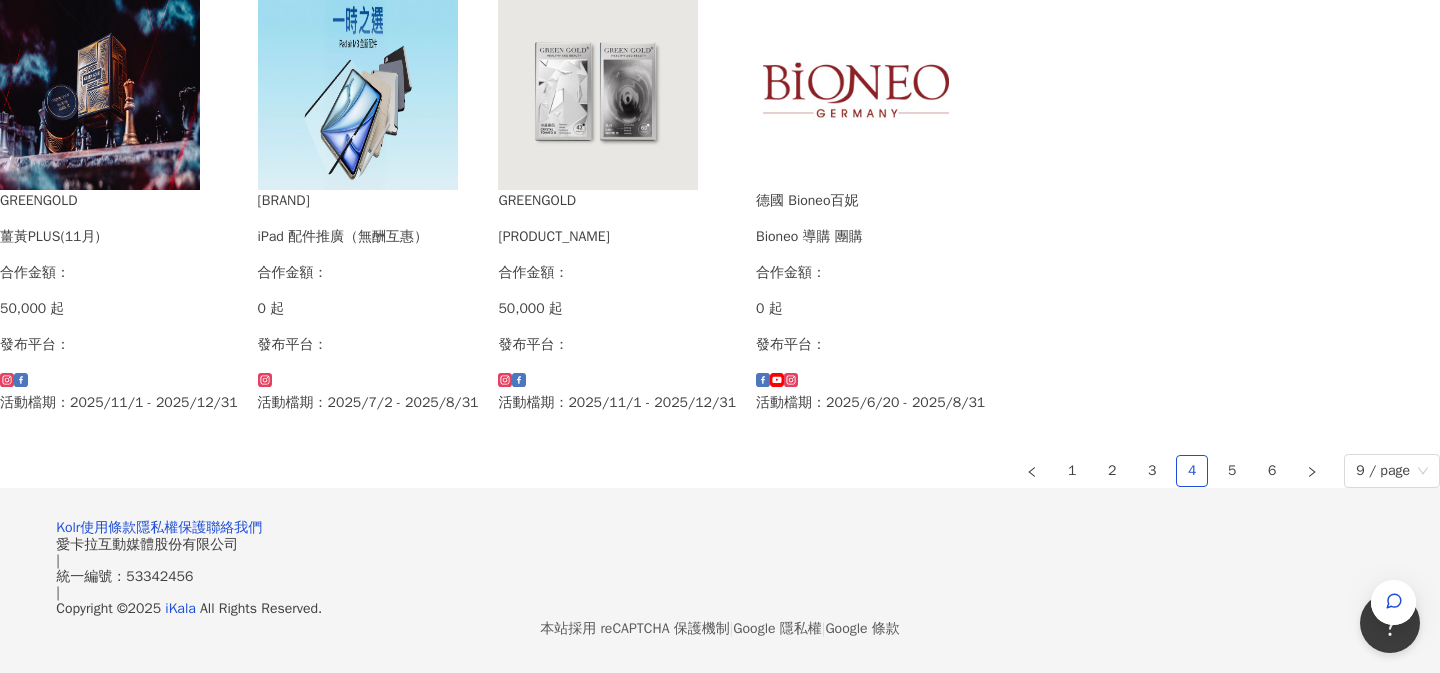 scroll, scrollTop: 1412, scrollLeft: 0, axis: vertical 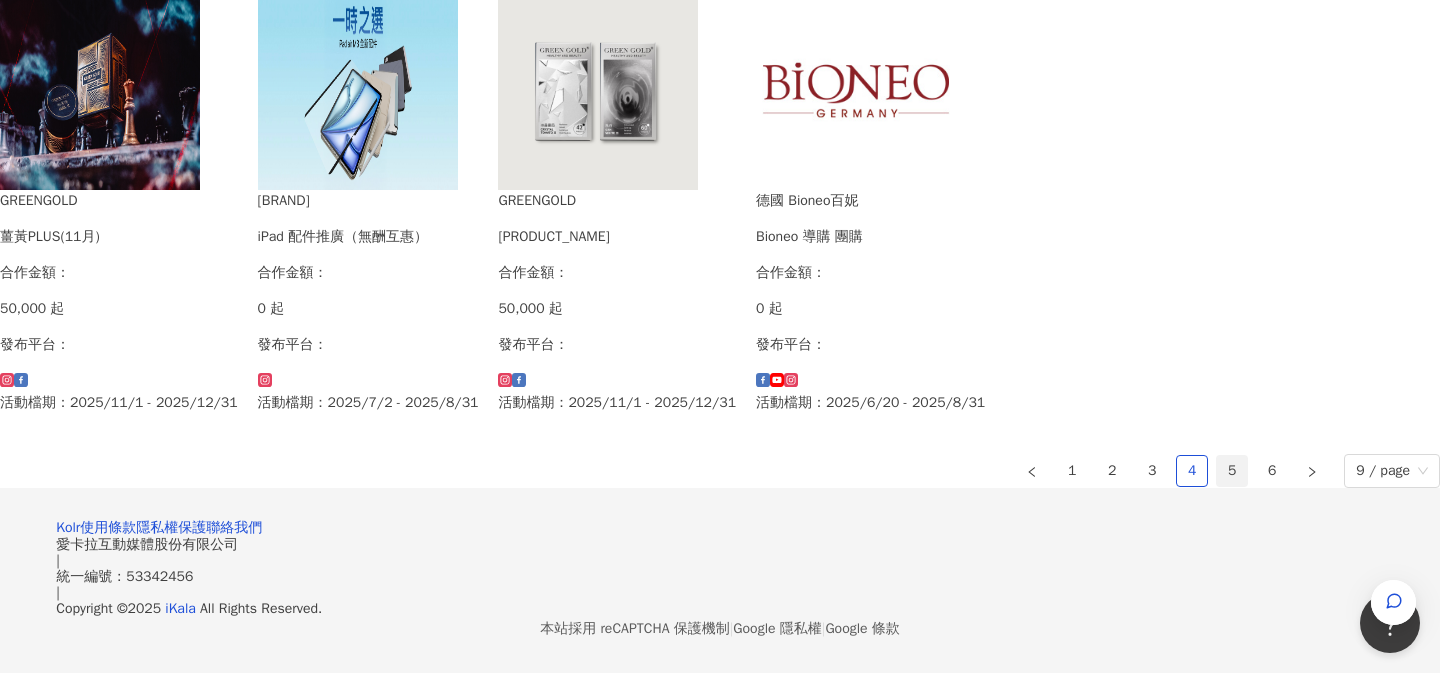 click on "5" at bounding box center [1232, 471] 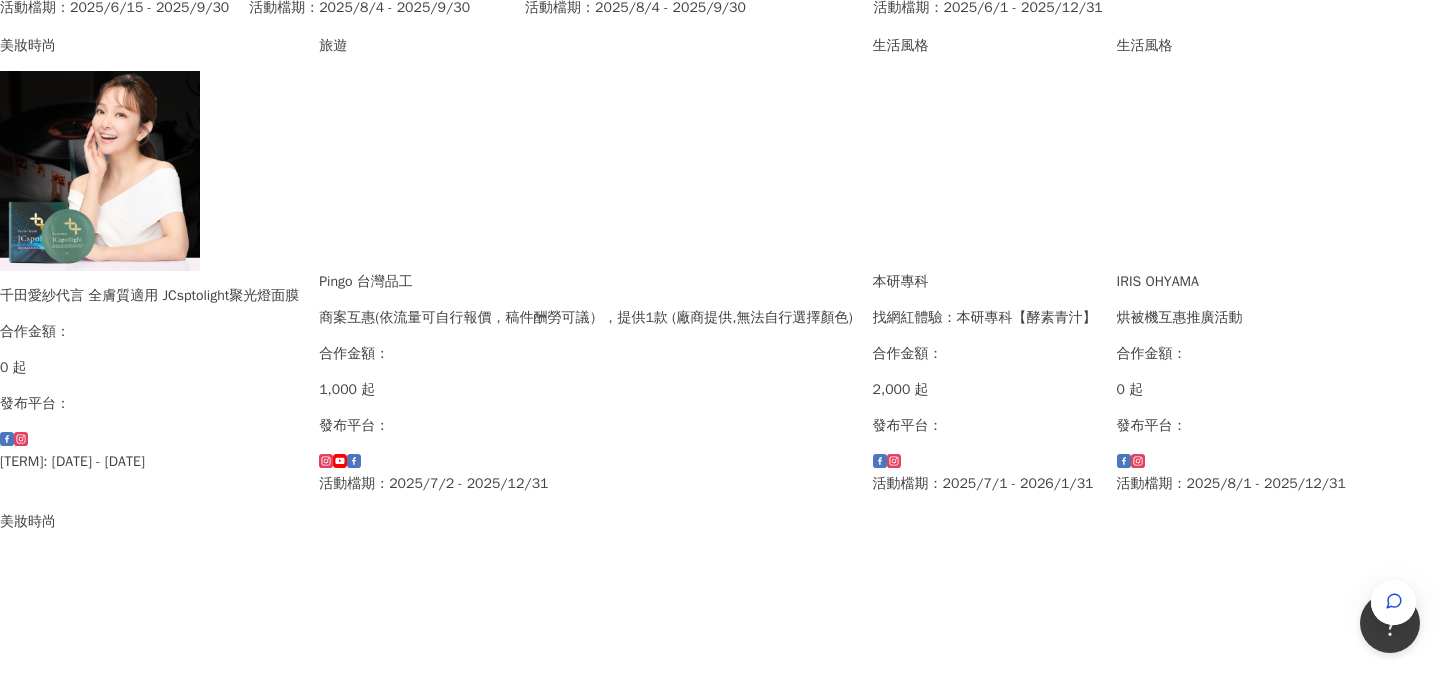 scroll, scrollTop: 836, scrollLeft: 0, axis: vertical 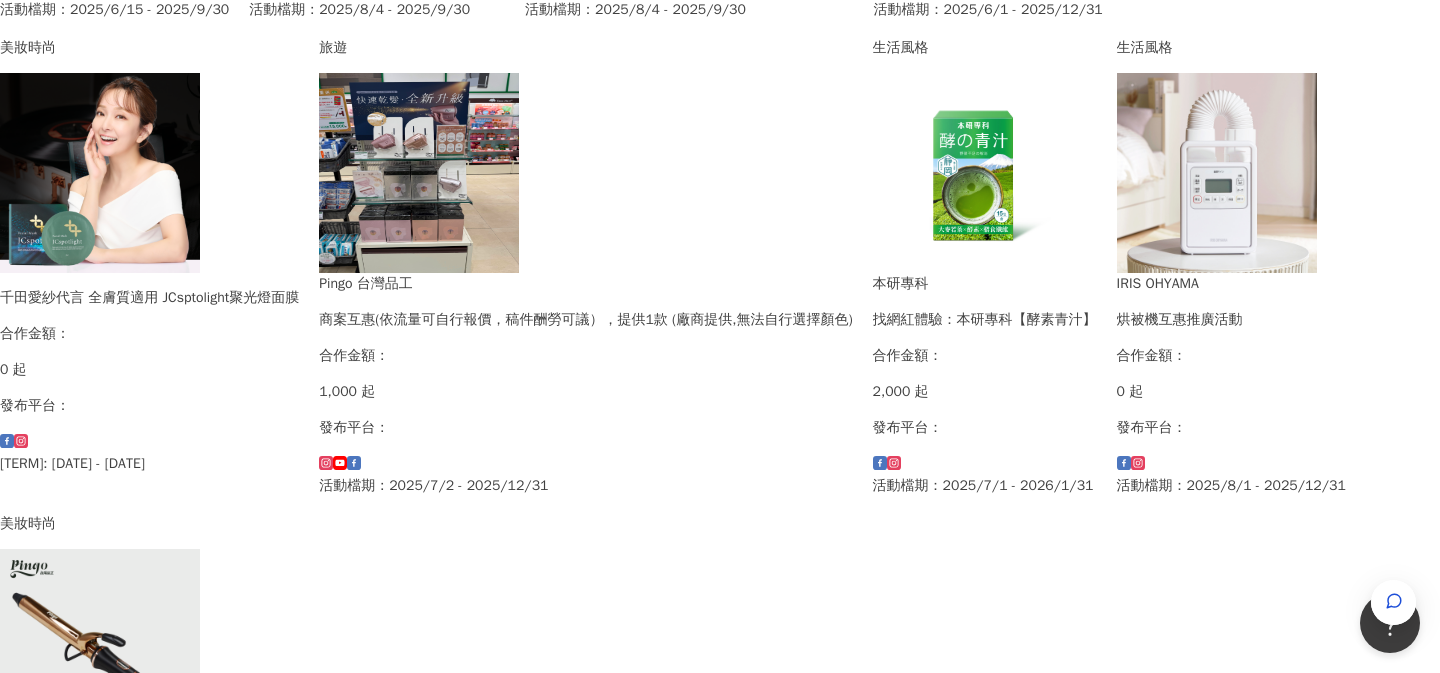 click at bounding box center (419, 173) 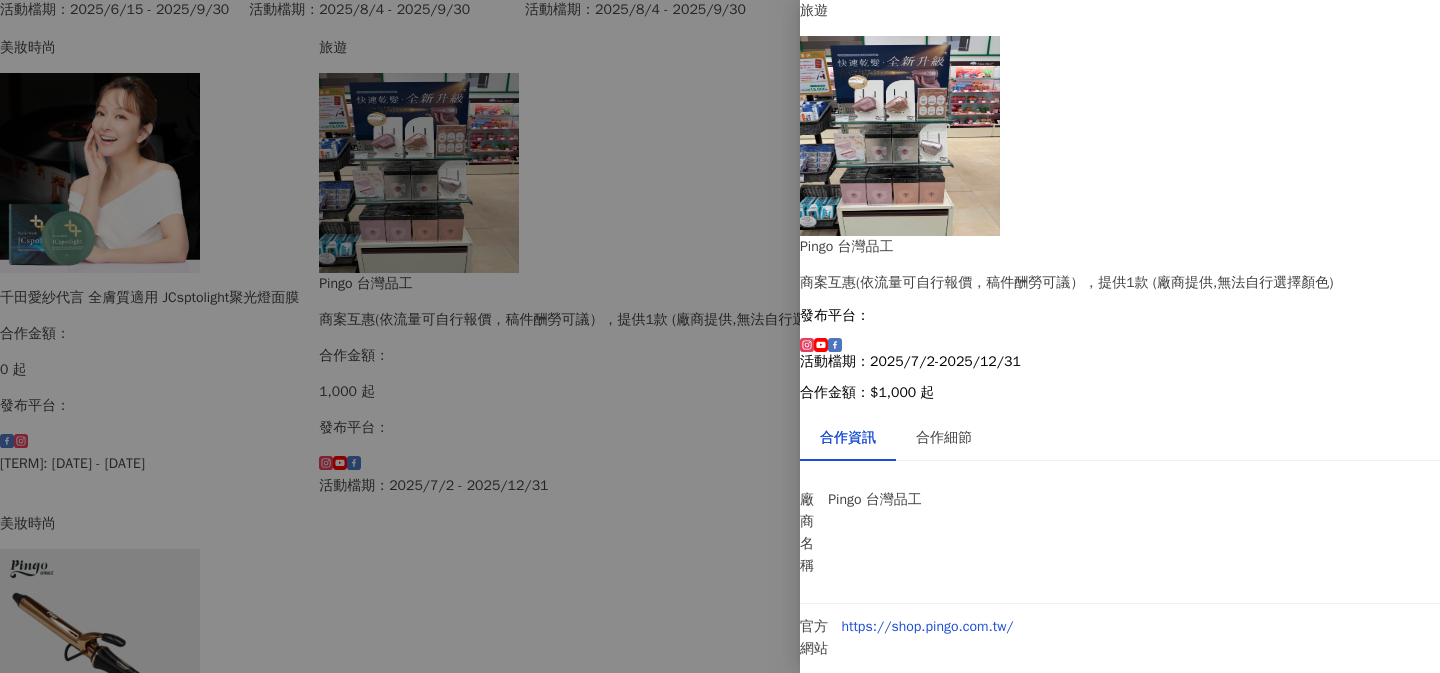 scroll, scrollTop: 104, scrollLeft: 0, axis: vertical 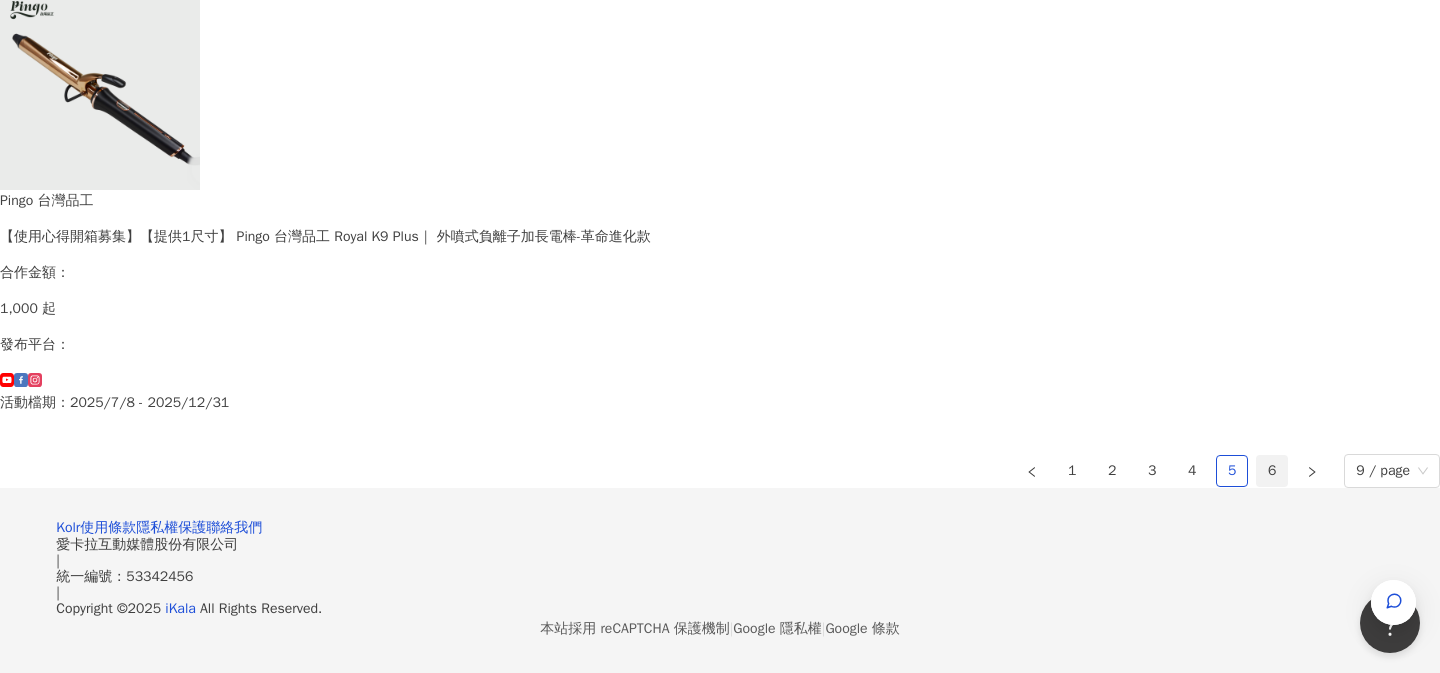 click on "6" at bounding box center (1272, 471) 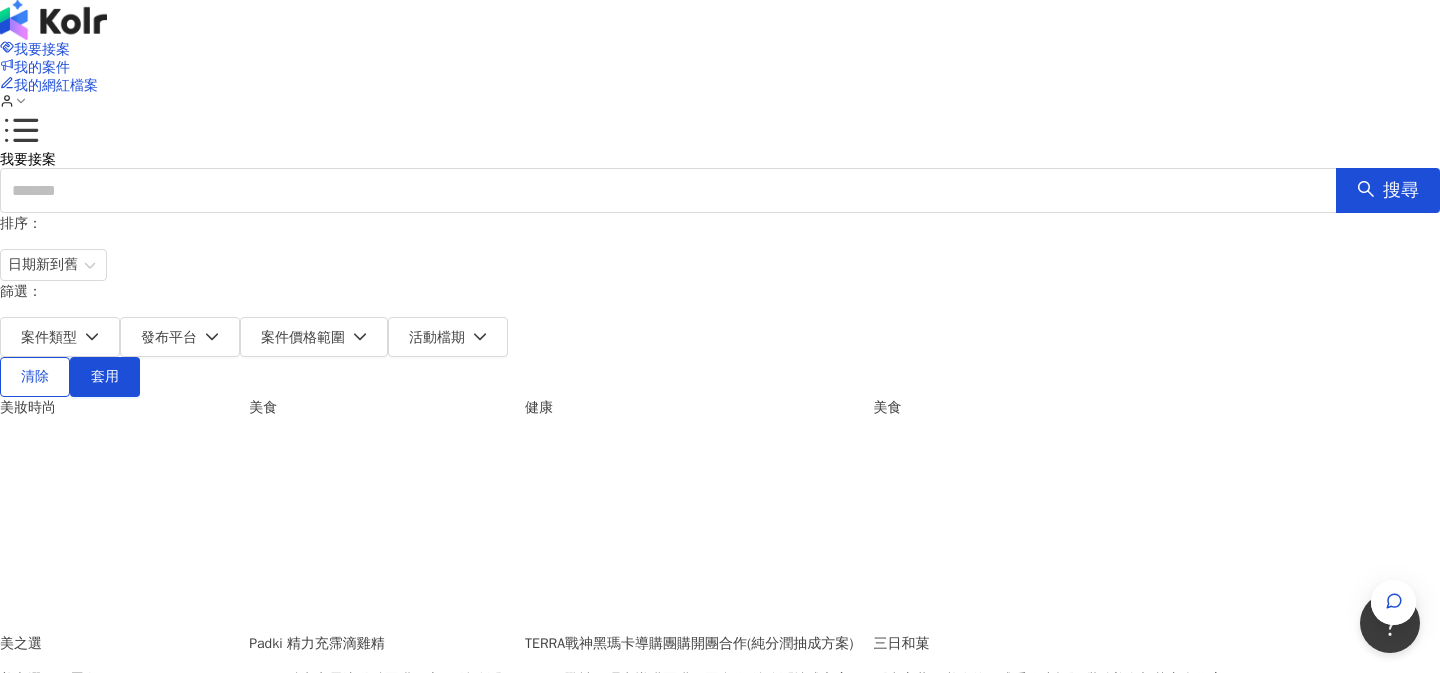 scroll, scrollTop: 1463, scrollLeft: 0, axis: vertical 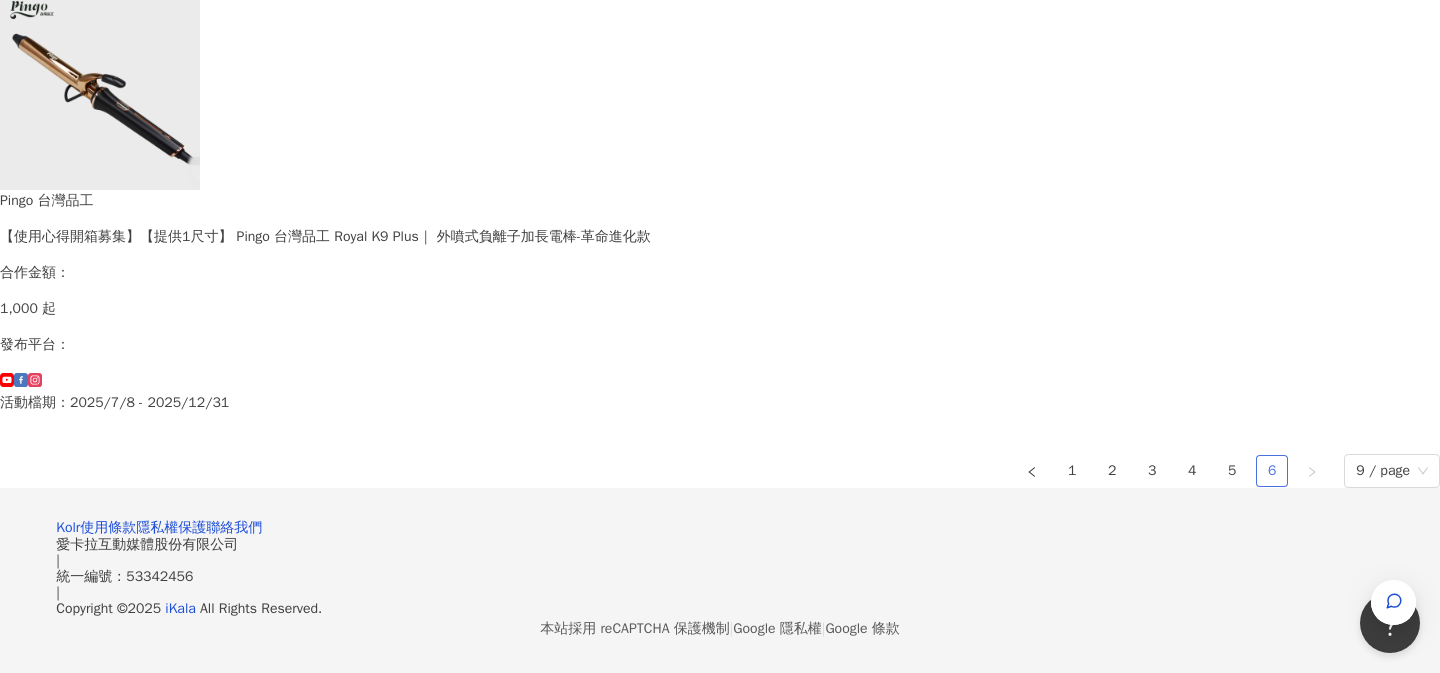 click on "6" at bounding box center (1272, 471) 